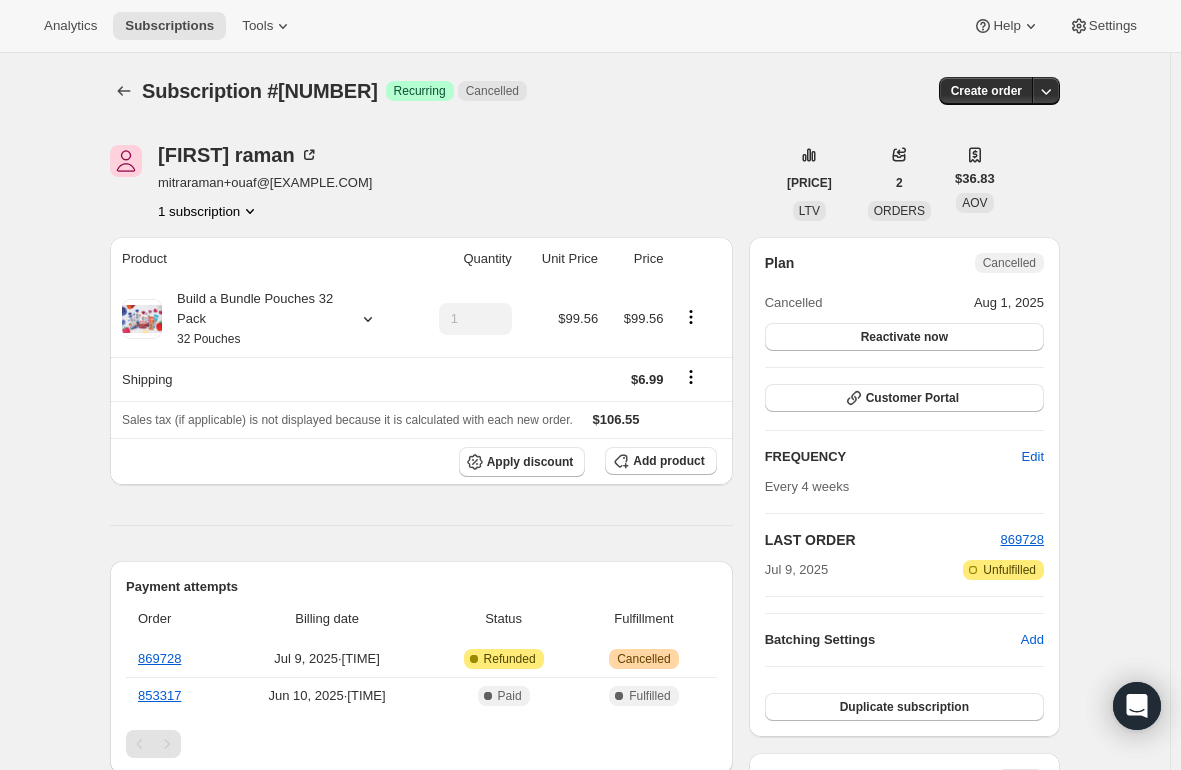 scroll, scrollTop: 0, scrollLeft: 0, axis: both 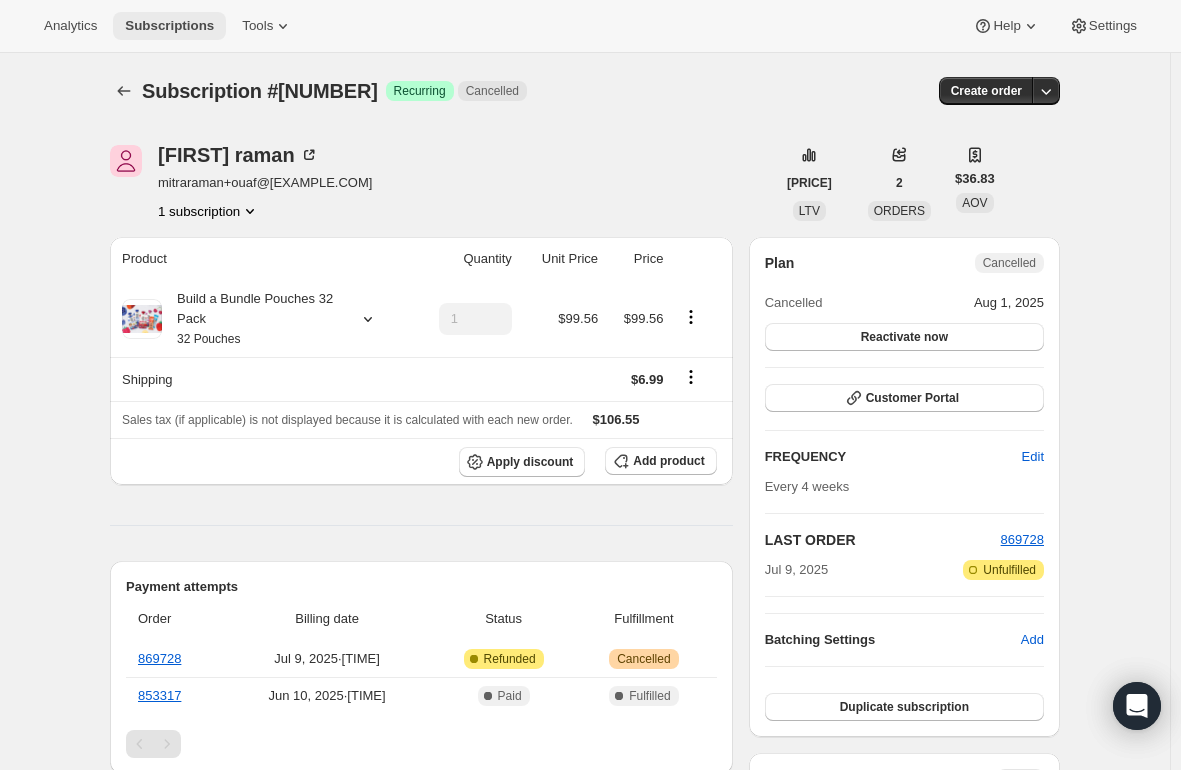 click on "Subscriptions" at bounding box center (169, 26) 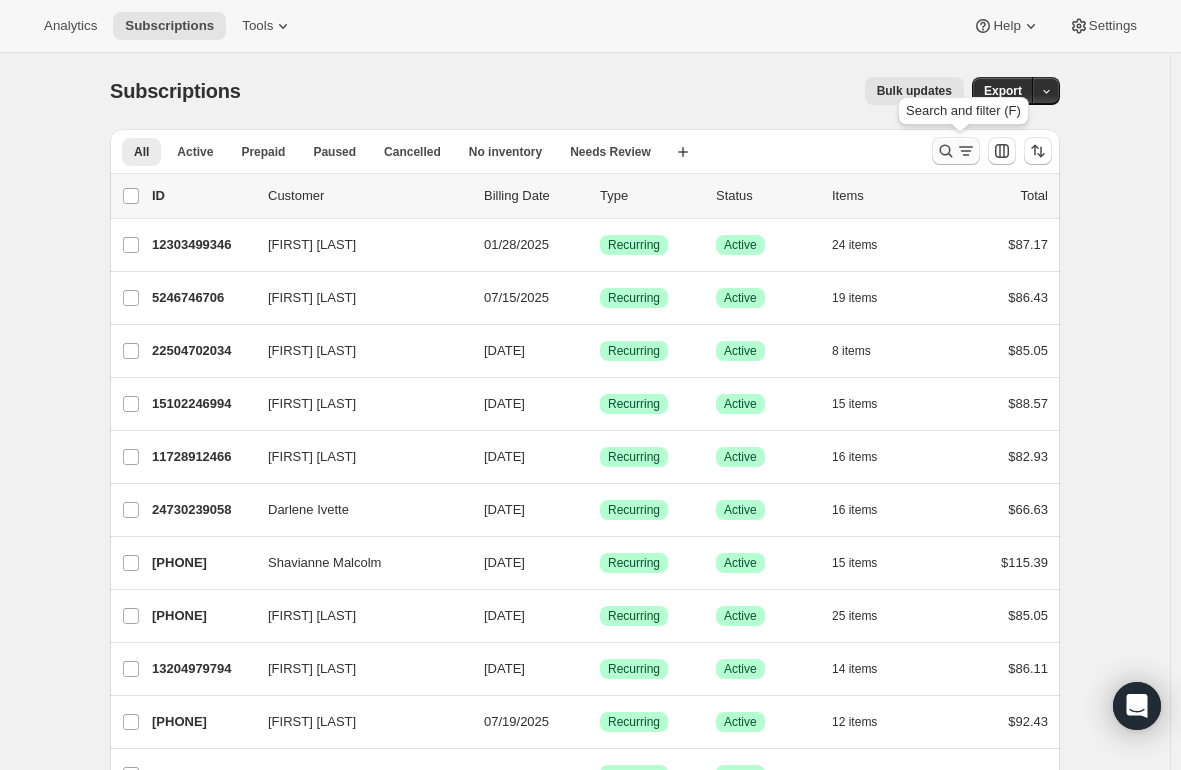click 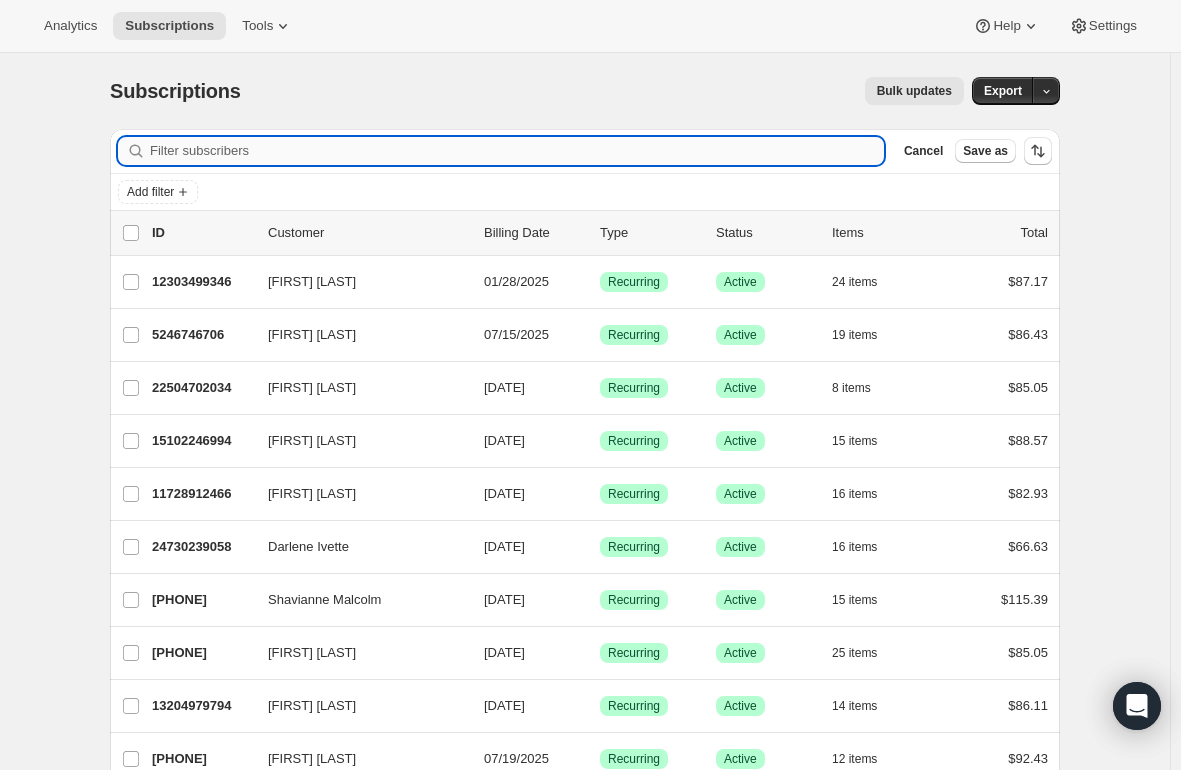 click on "Filter subscribers" at bounding box center [517, 151] 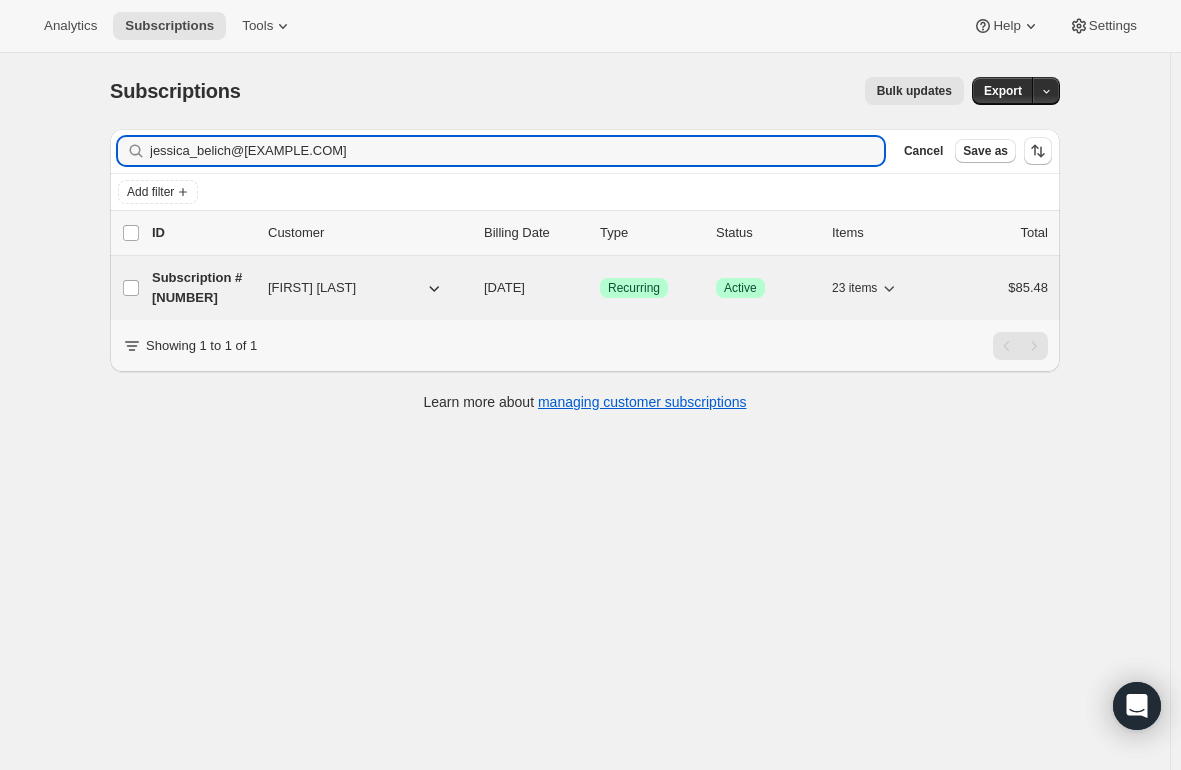 type on "jessica_belich@[EXAMPLE.COM]" 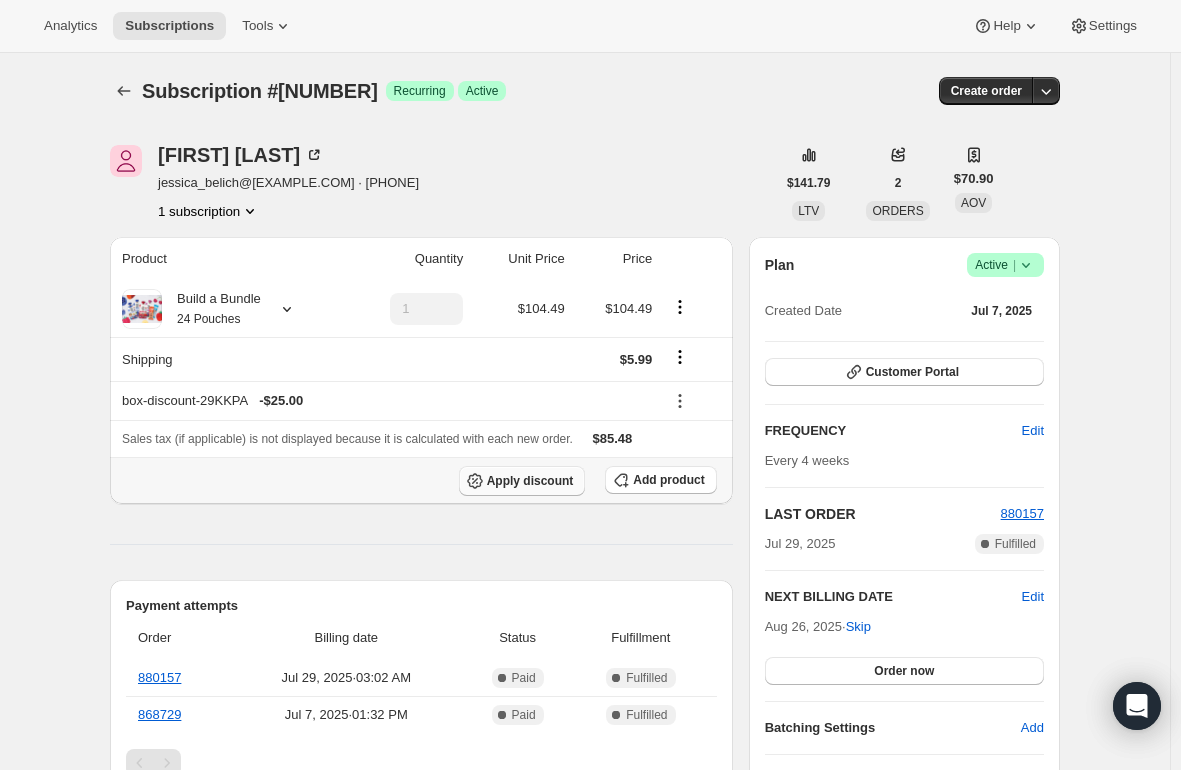 click on "Apply discount" at bounding box center [530, 481] 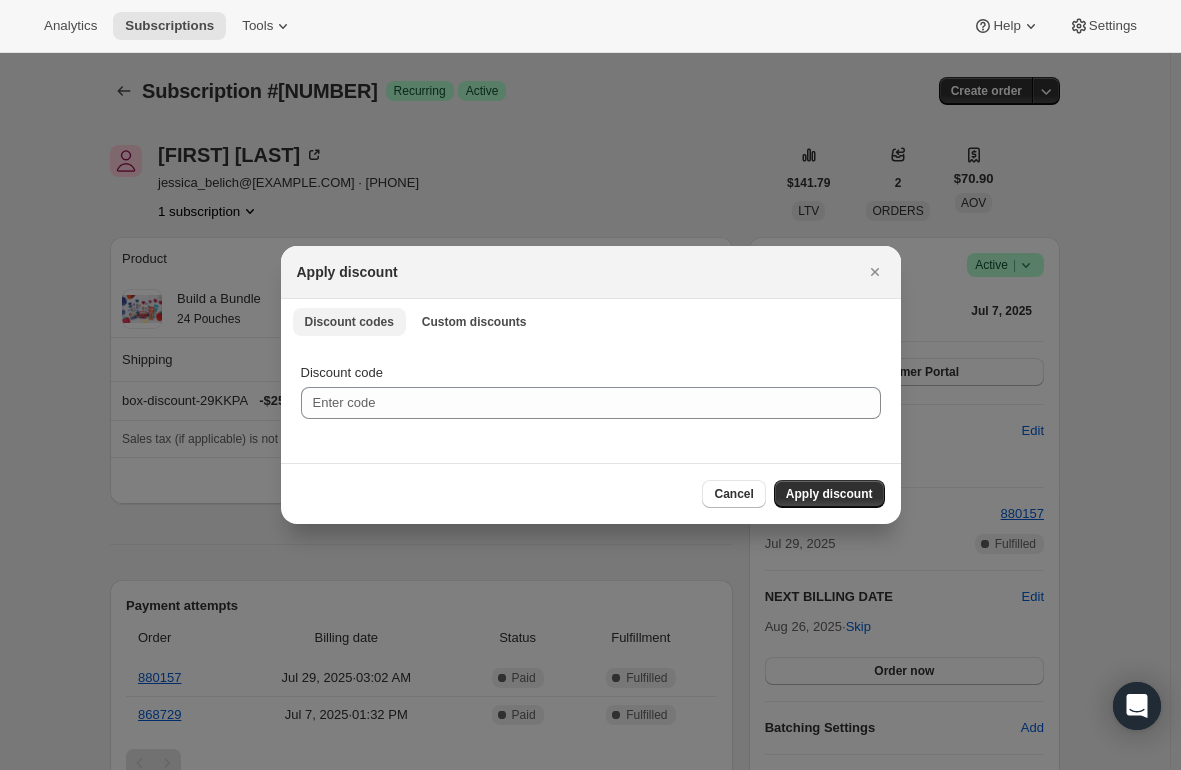 click on "Discount codes Custom discounts More views Discount codes Custom discounts More views" at bounding box center (591, 321) 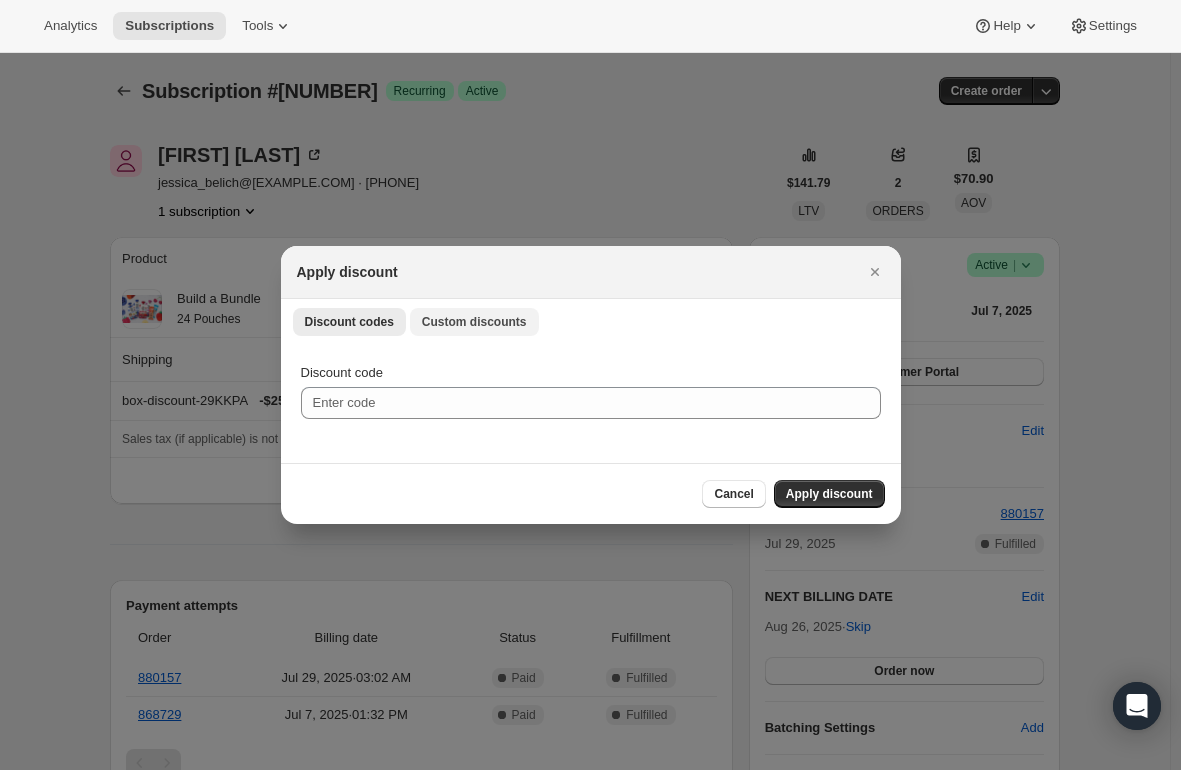 click on "Custom discounts" at bounding box center (474, 322) 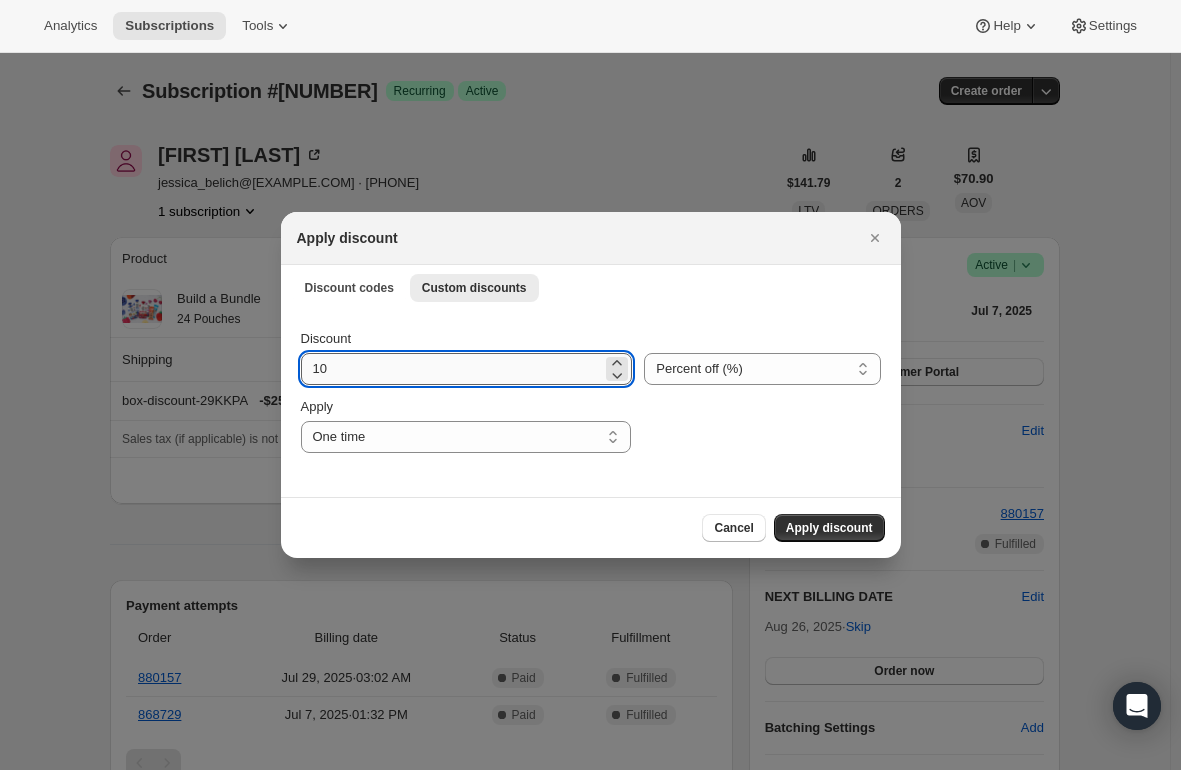 click on "10" at bounding box center (452, 369) 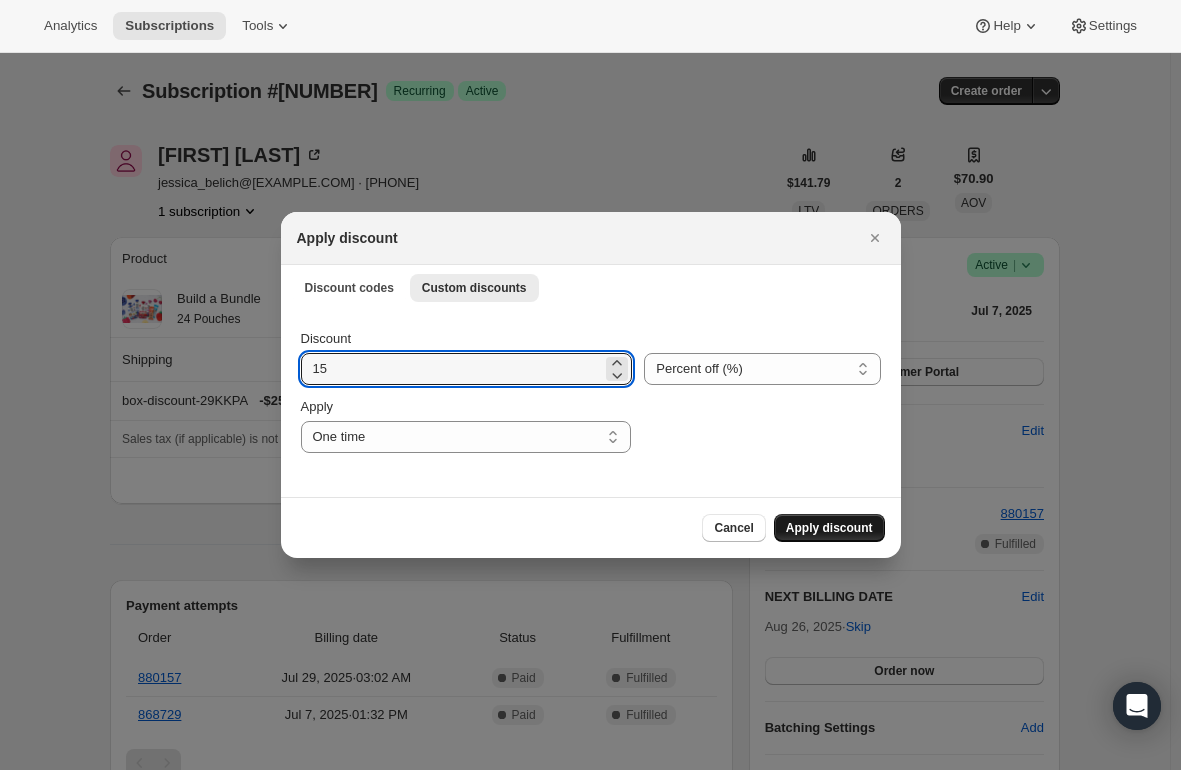 type on "15" 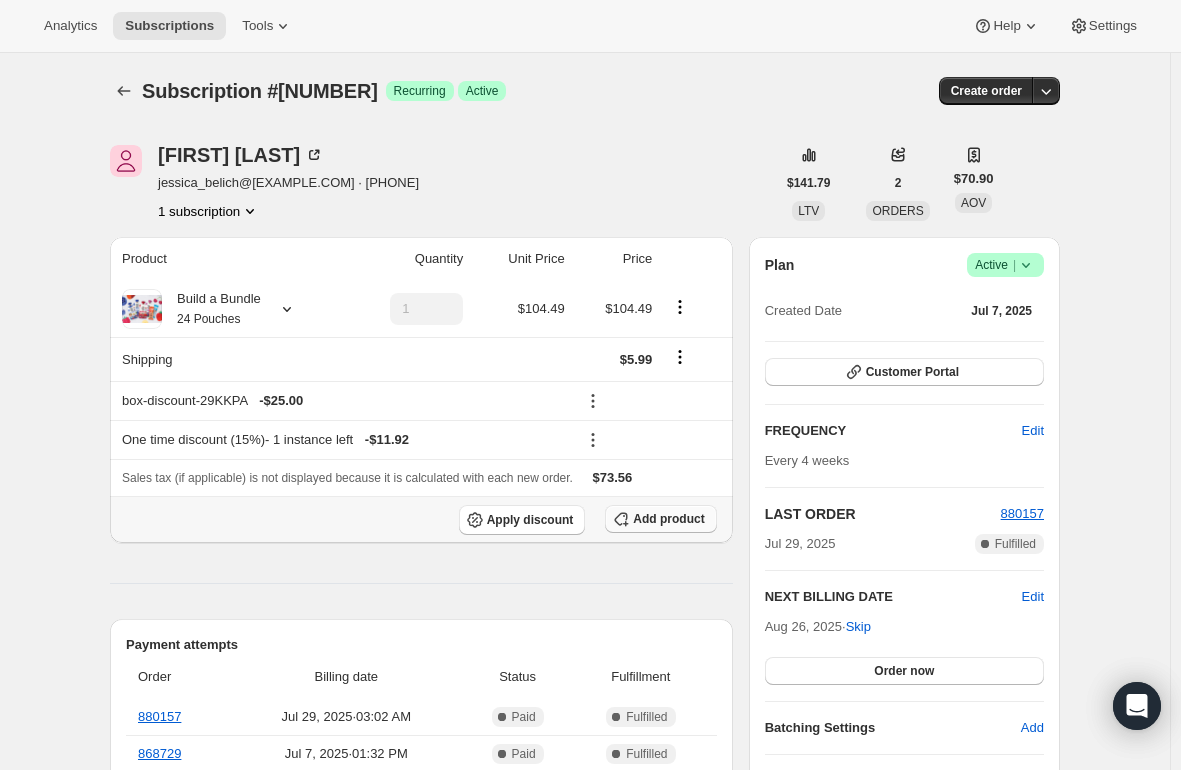click on "Add product" at bounding box center (668, 519) 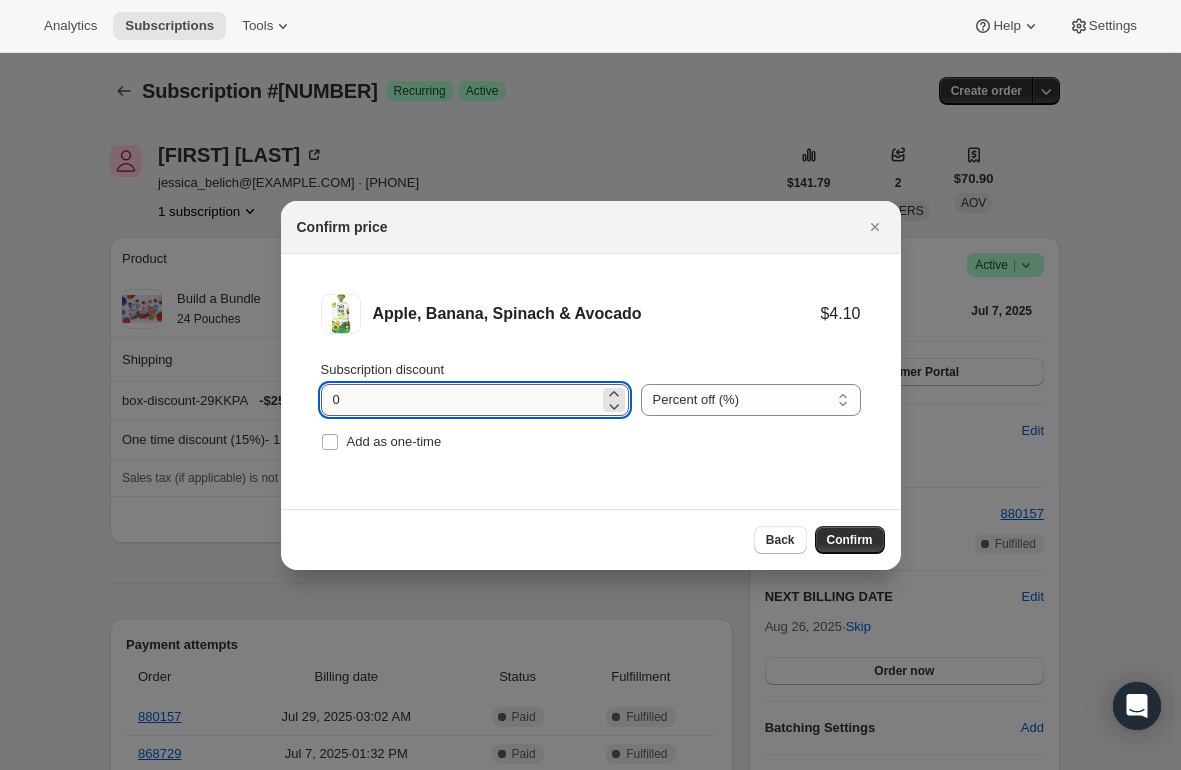 click on "0" at bounding box center [460, 400] 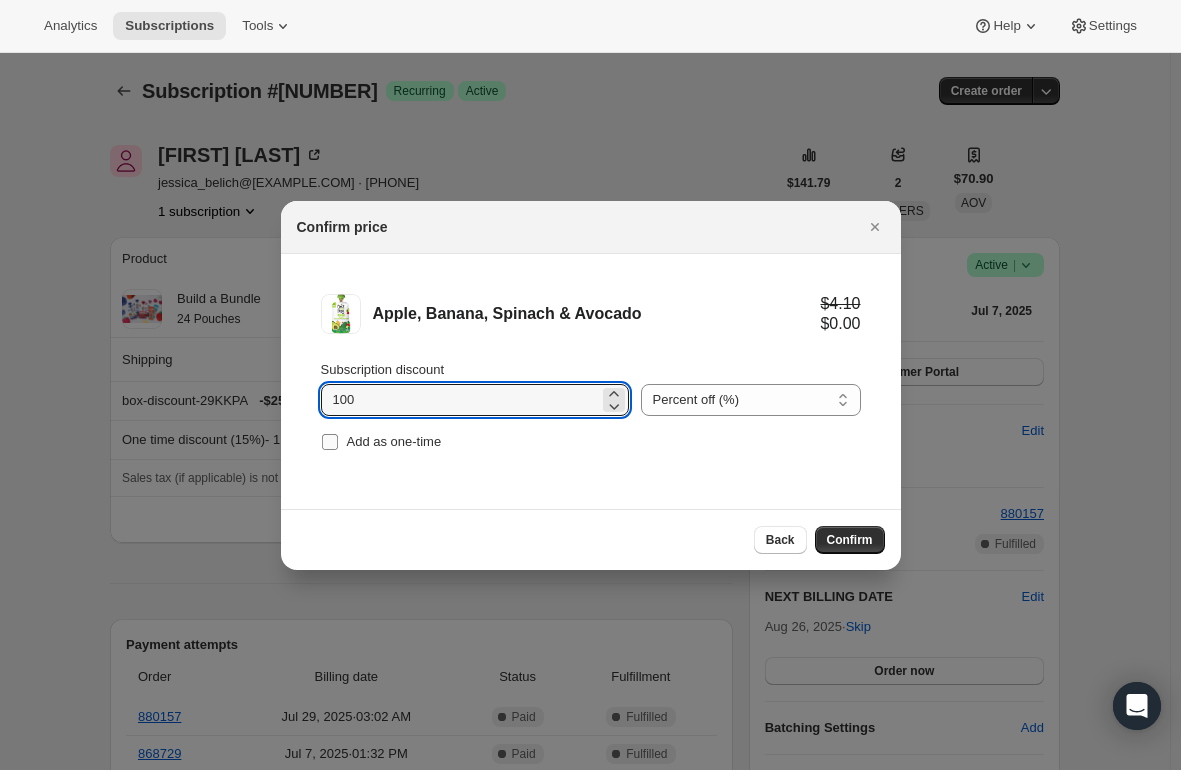 type on "100" 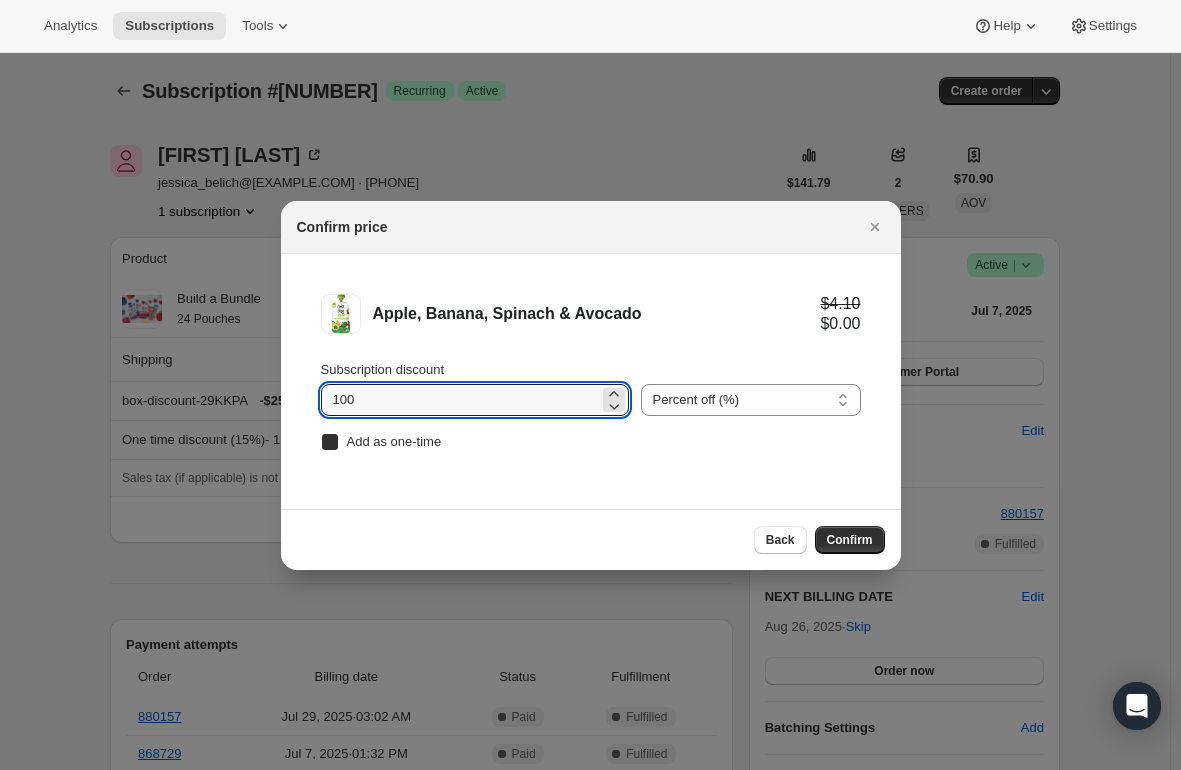 checkbox on "true" 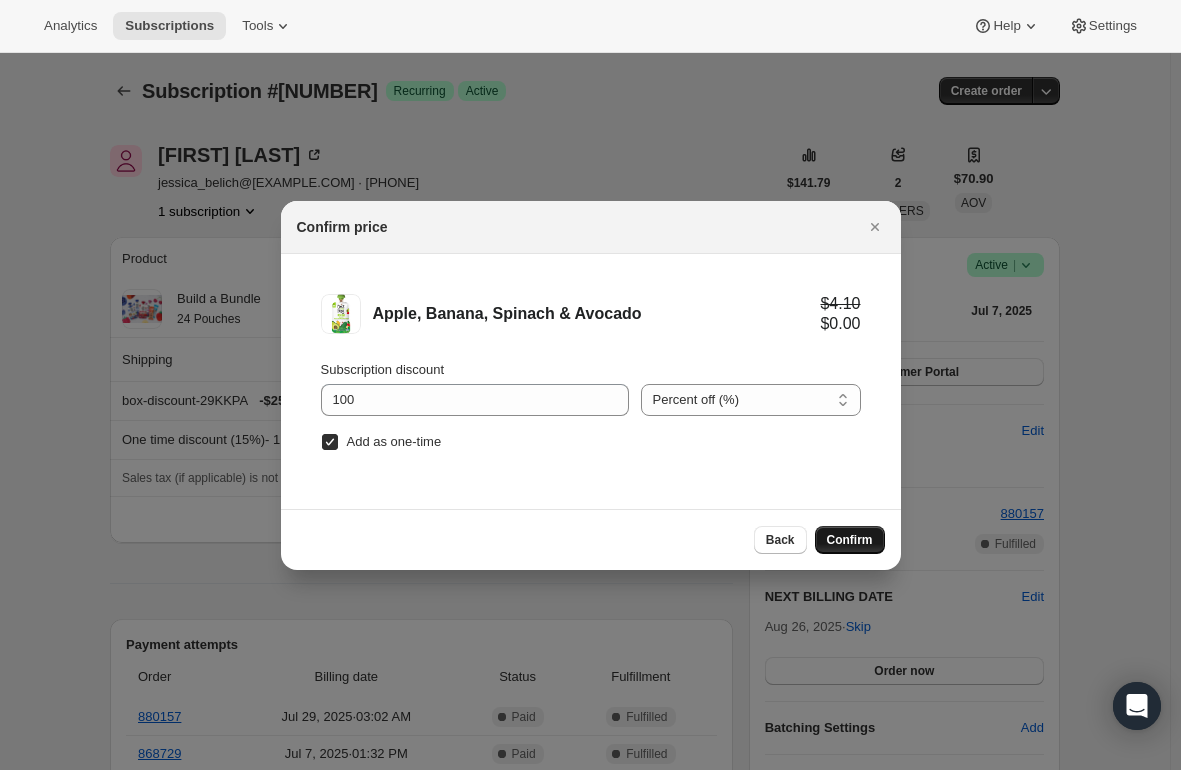 click on "Confirm" at bounding box center (850, 540) 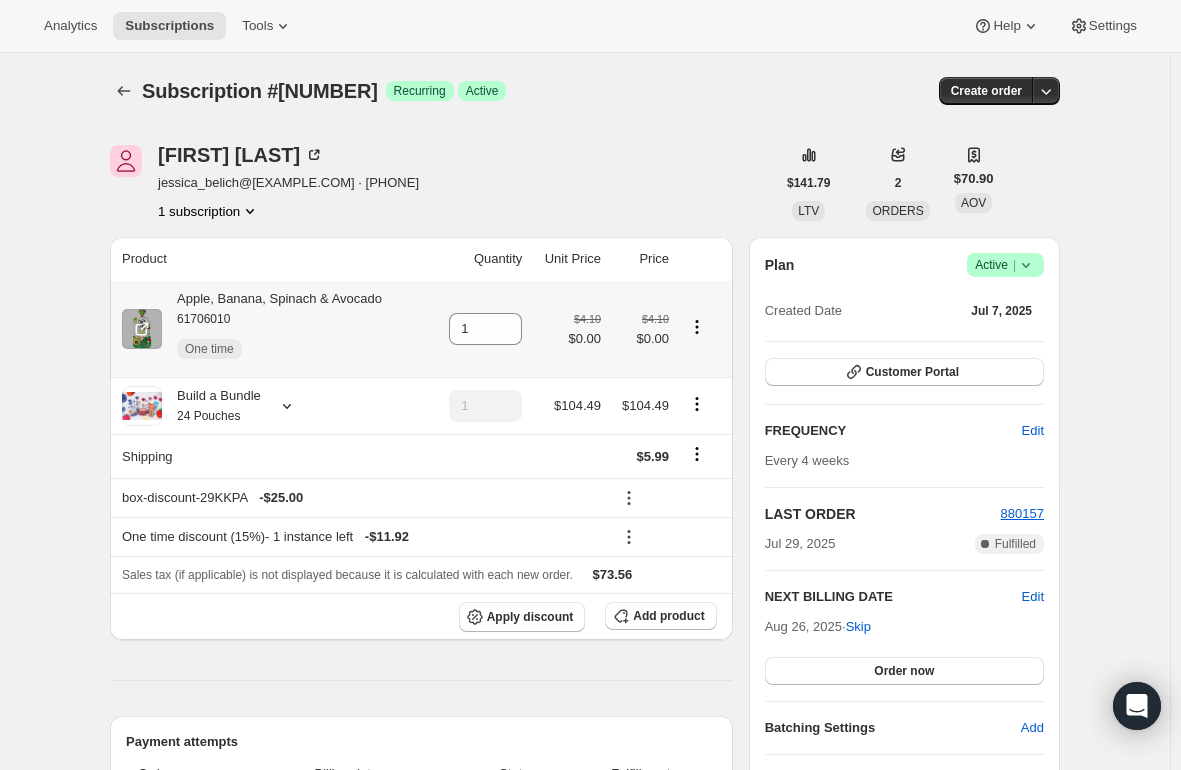 click on "Apple, Banana, Spinach & Avocado [NUMBER] One time" at bounding box center [272, 329] 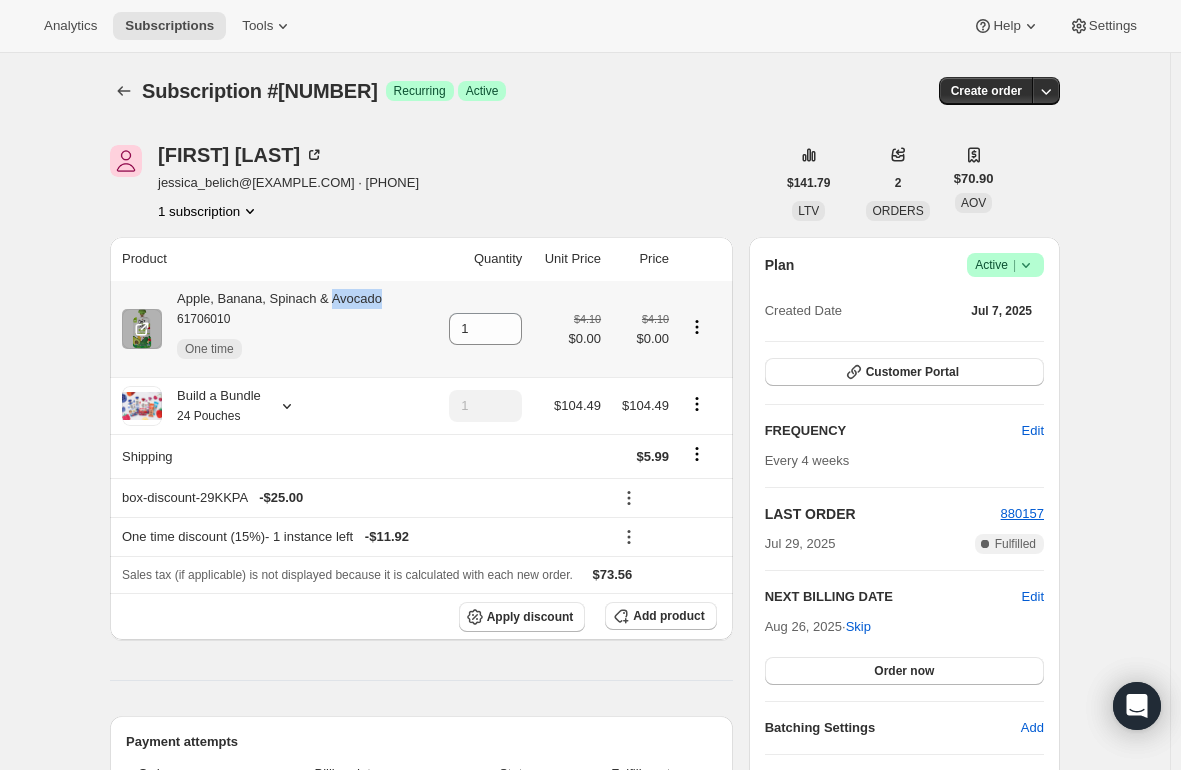 click on "Apple, Banana, Spinach & Avocado [NUMBER] One time" at bounding box center (272, 329) 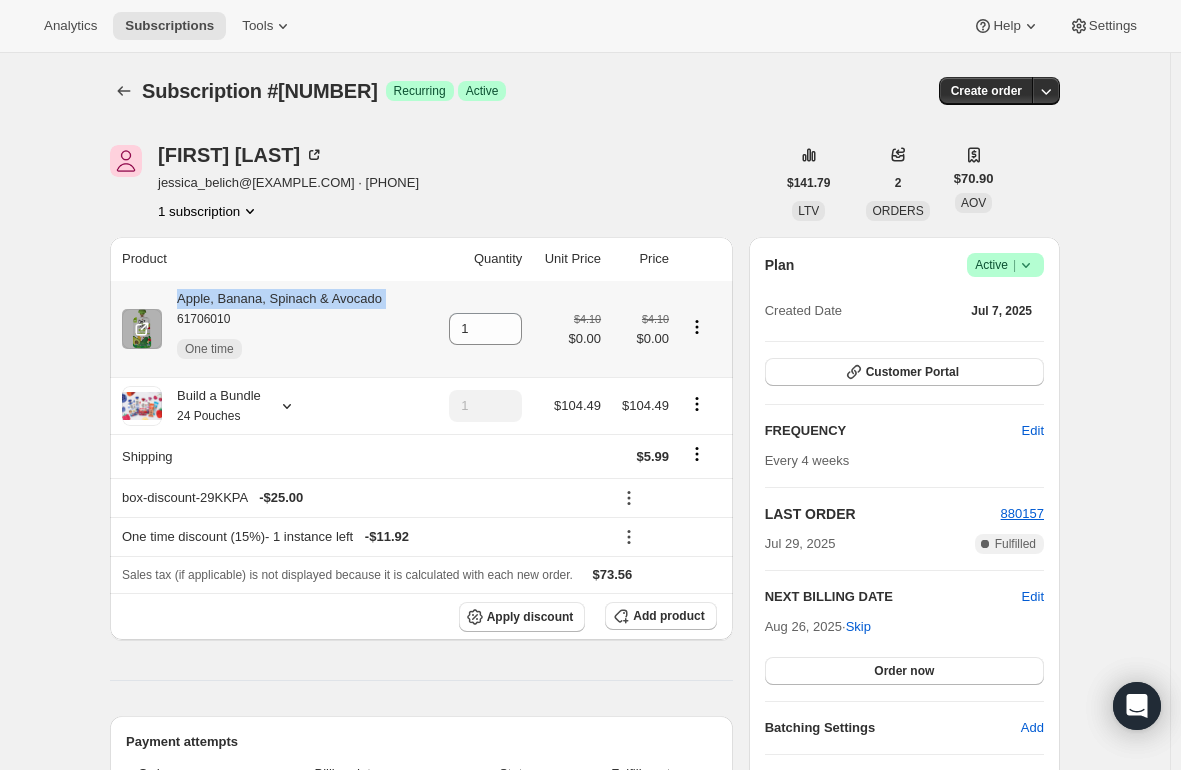 click on "Apple, Banana, Spinach & Avocado [NUMBER] One time" at bounding box center [272, 329] 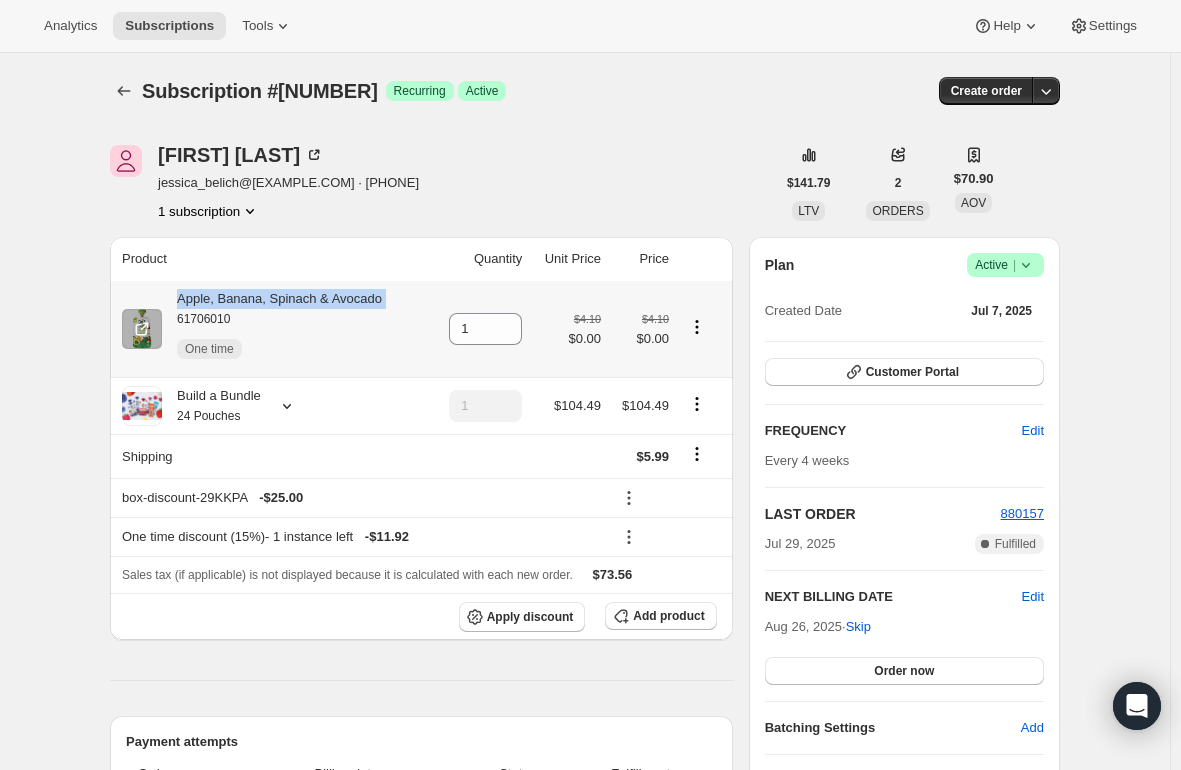 copy on "Apple, Banana, Spinach & Avocado" 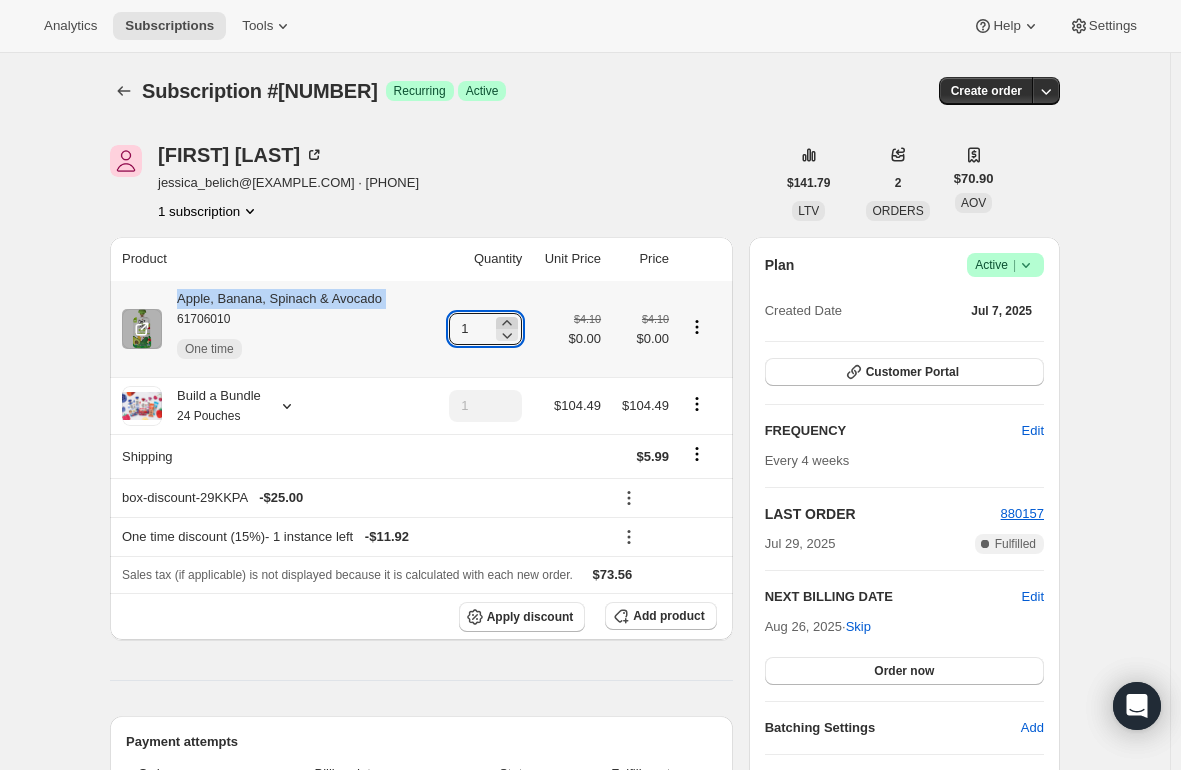 click 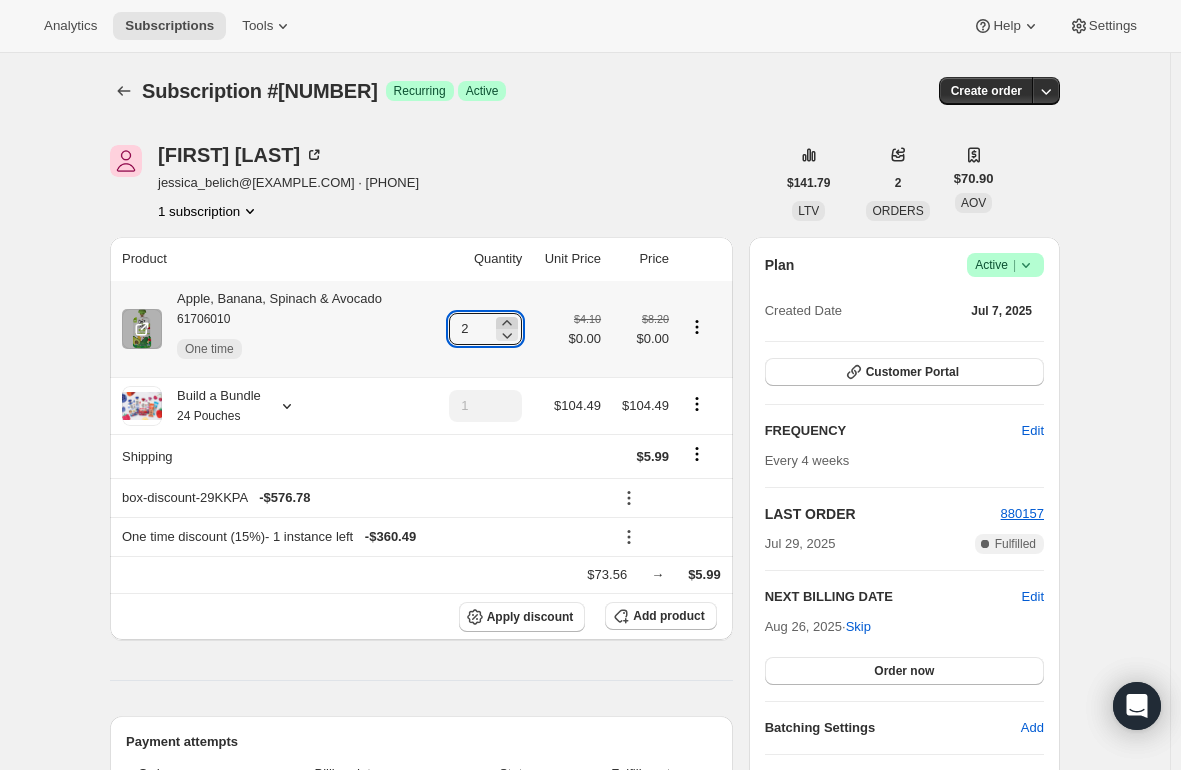 click 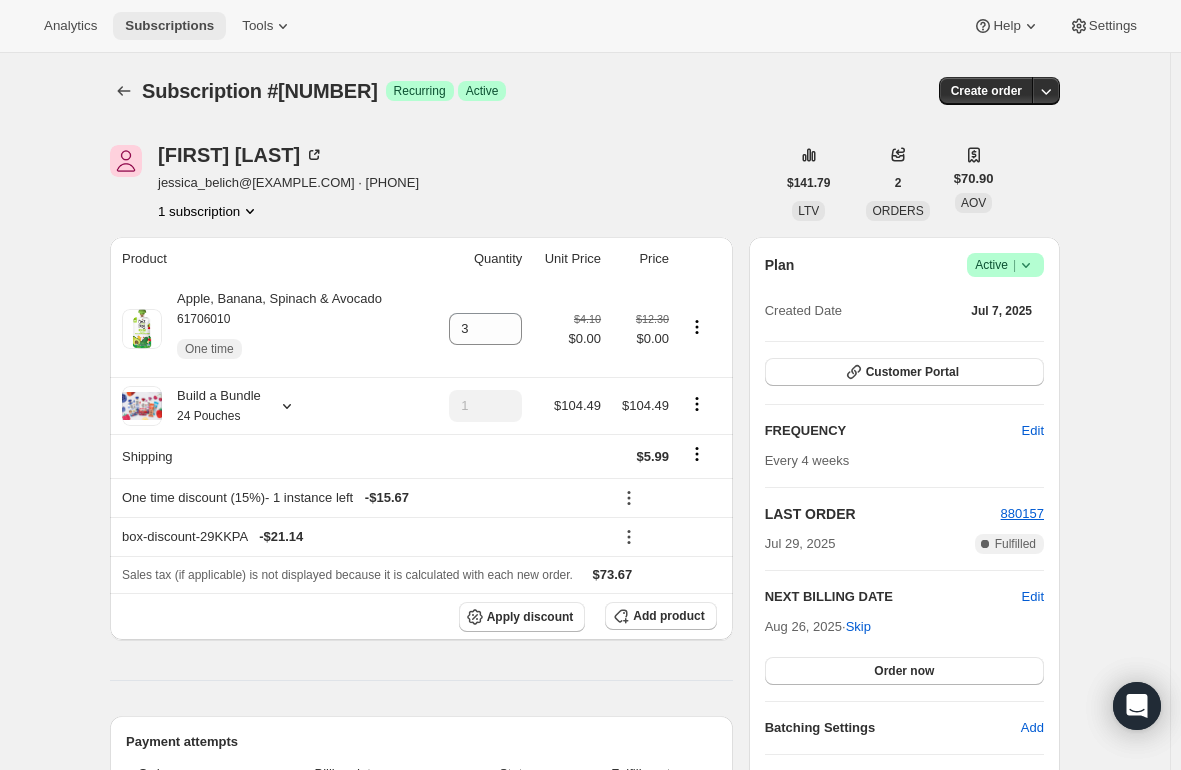 click on "Subscriptions" at bounding box center (169, 26) 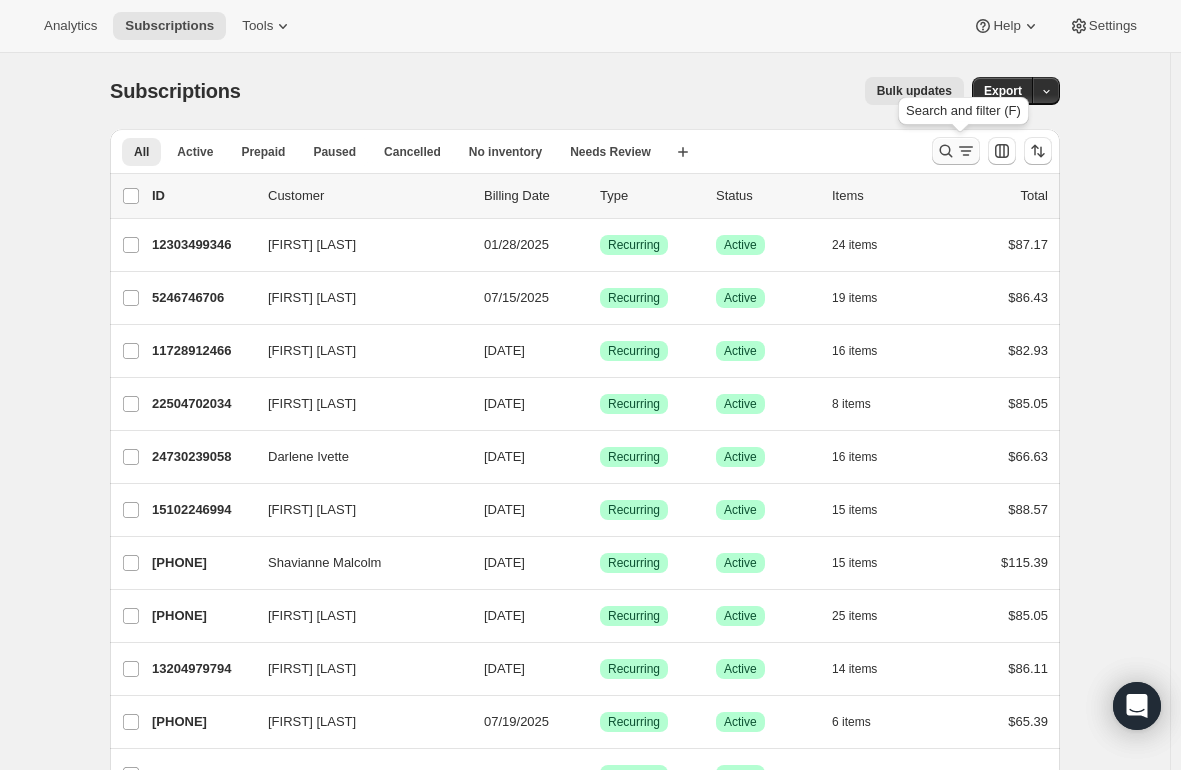 click 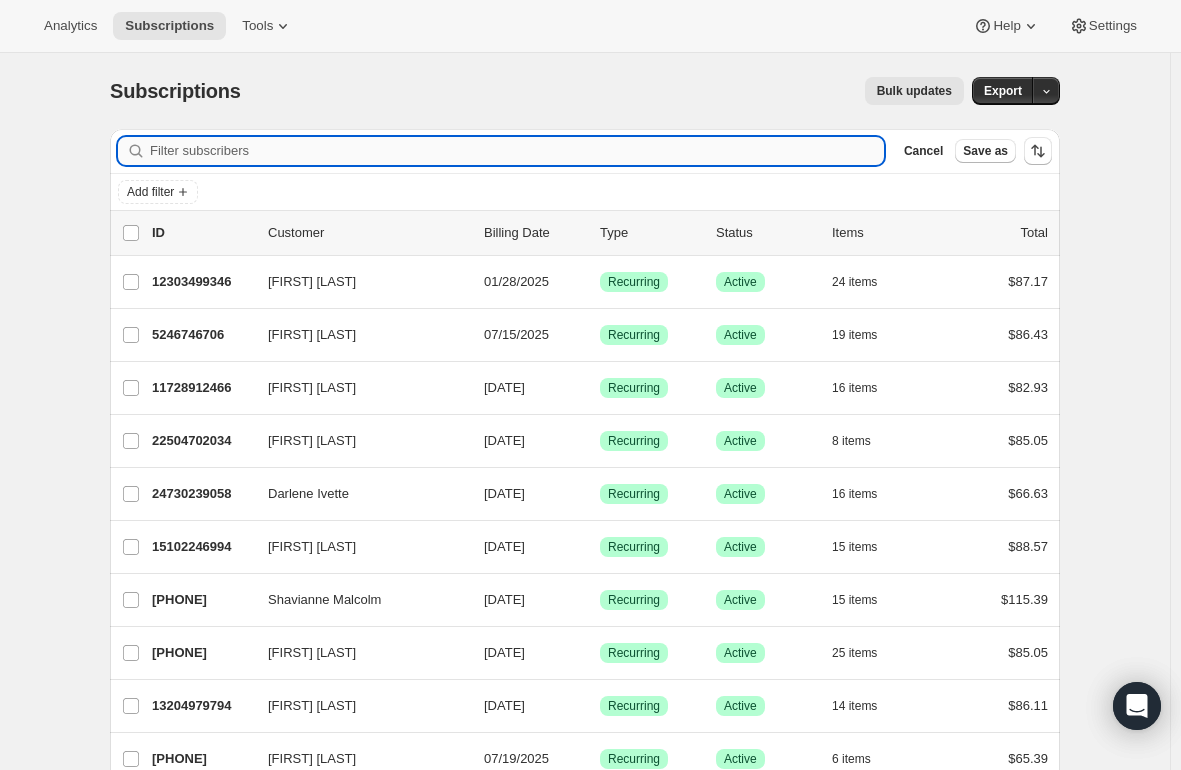 click on "Filter subscribers" at bounding box center [517, 151] 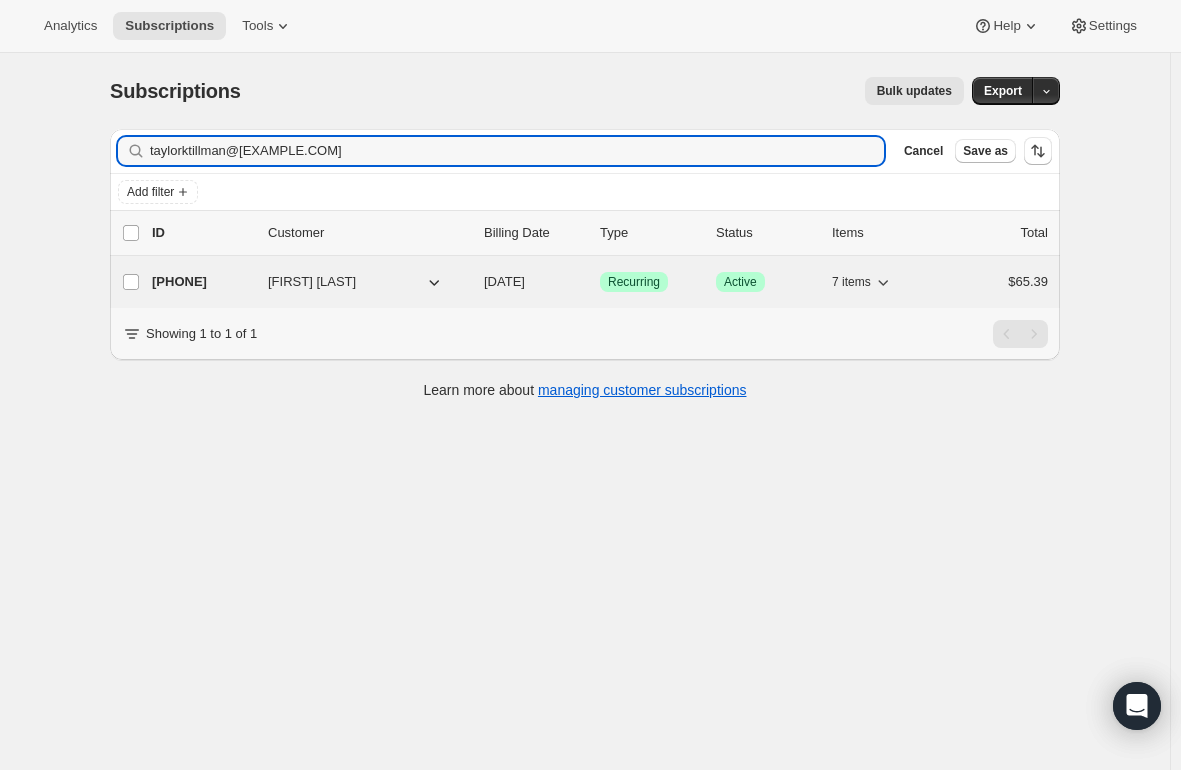 type on "taylorktillman@[EXAMPLE.COM]" 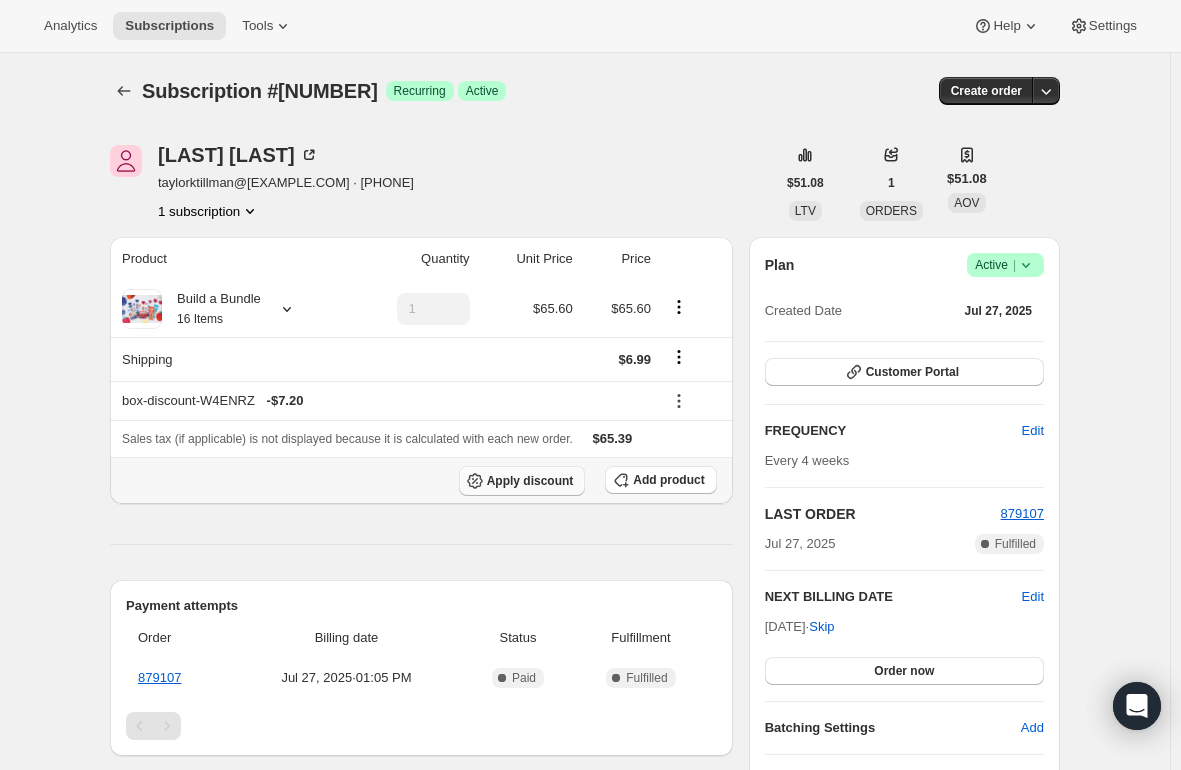 click on "Apply discount" at bounding box center (530, 481) 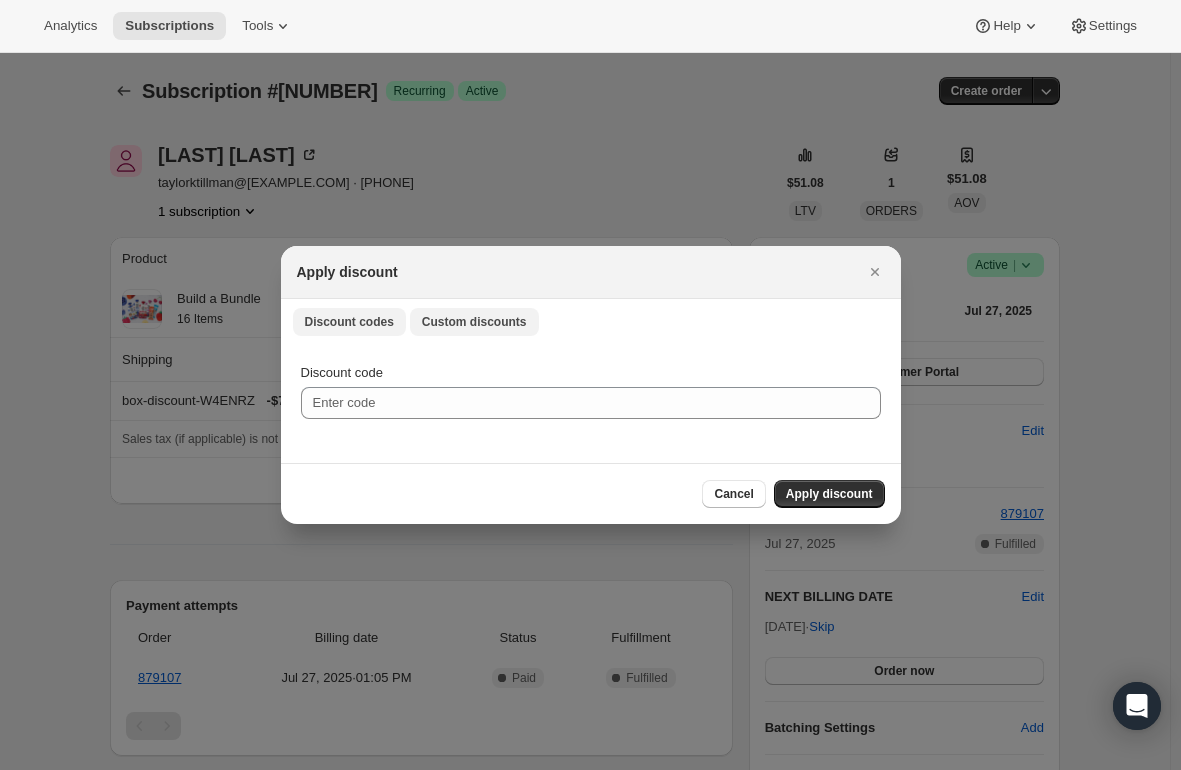 click on "Custom discounts" at bounding box center [474, 322] 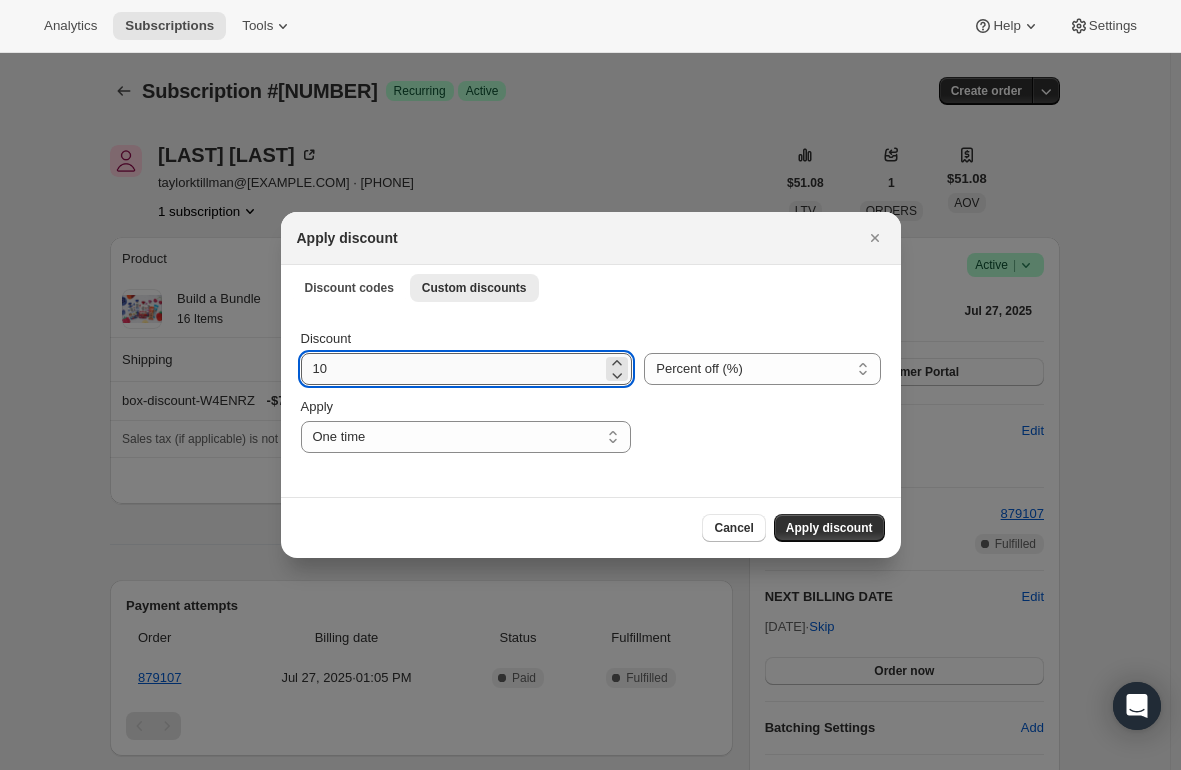 click on "10" at bounding box center [452, 369] 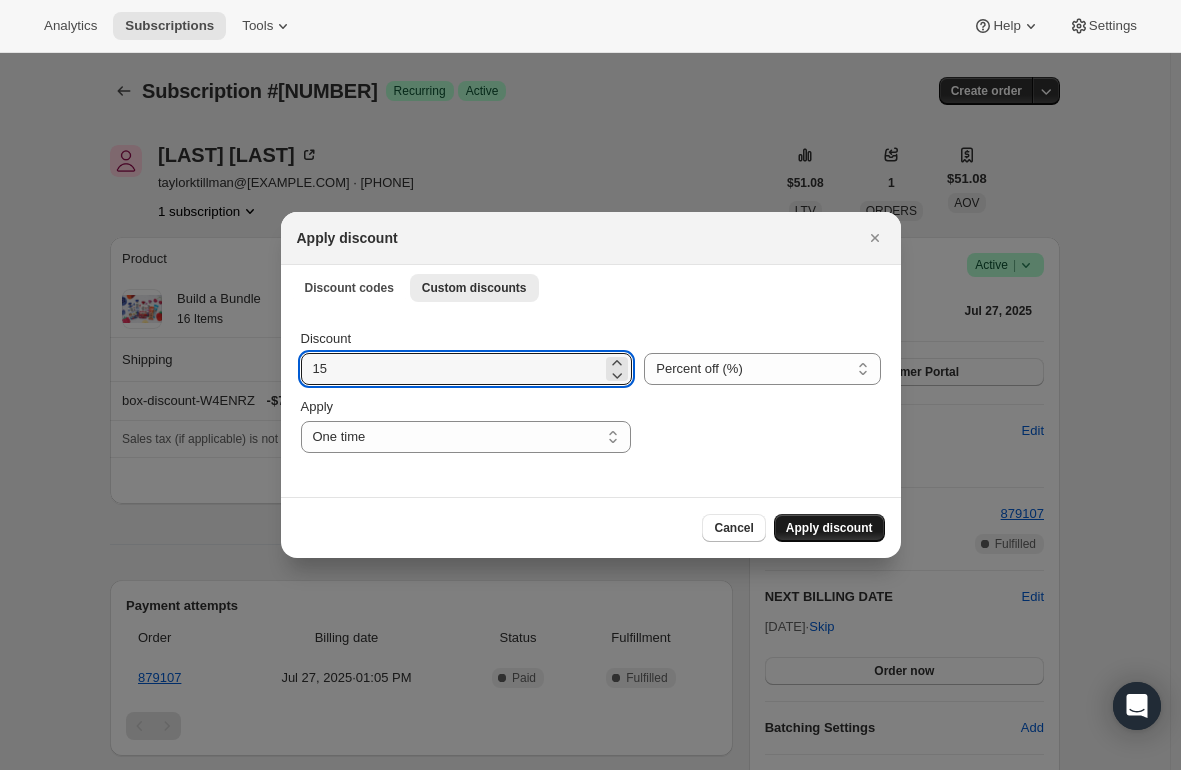 type on "15" 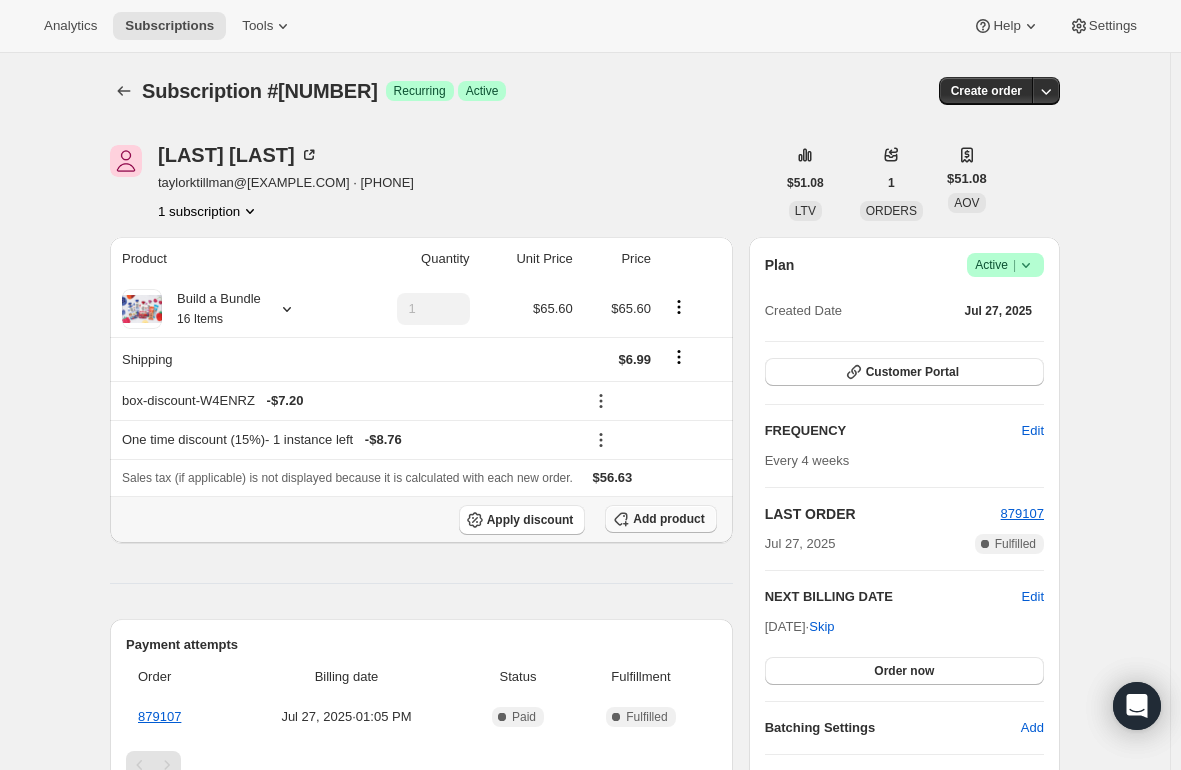 click on "Add product" at bounding box center (660, 519) 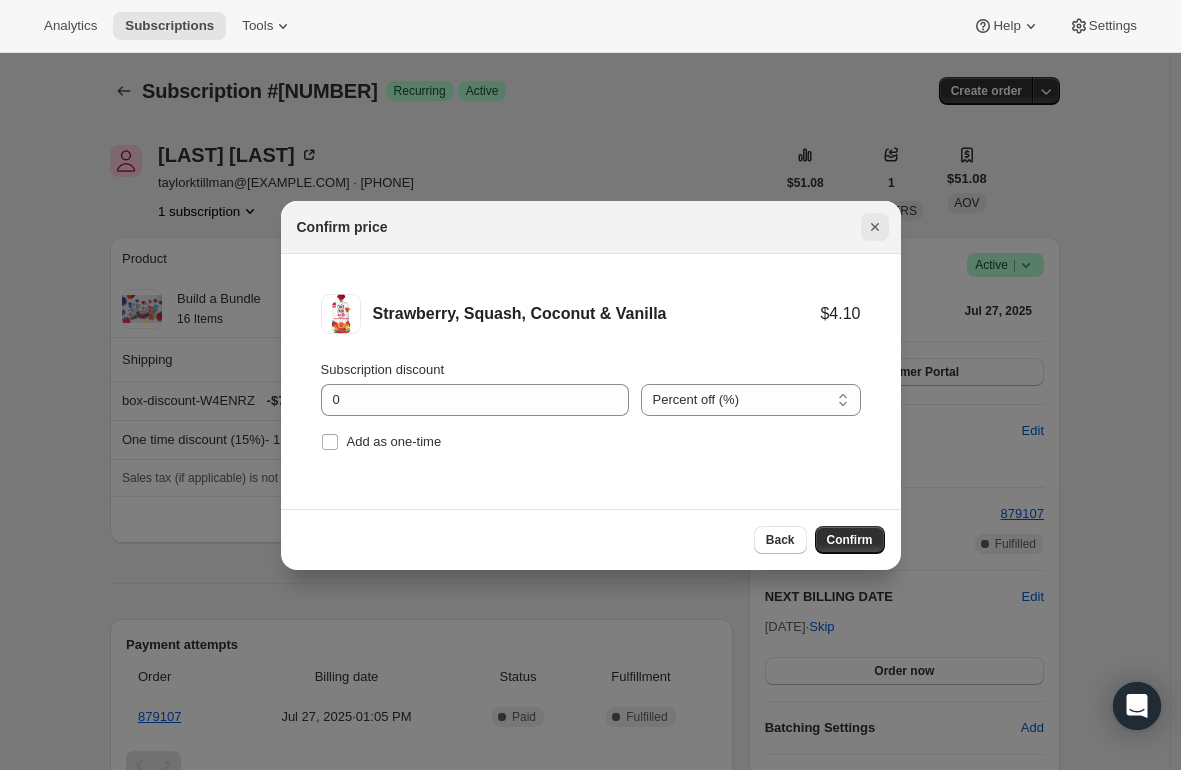 click 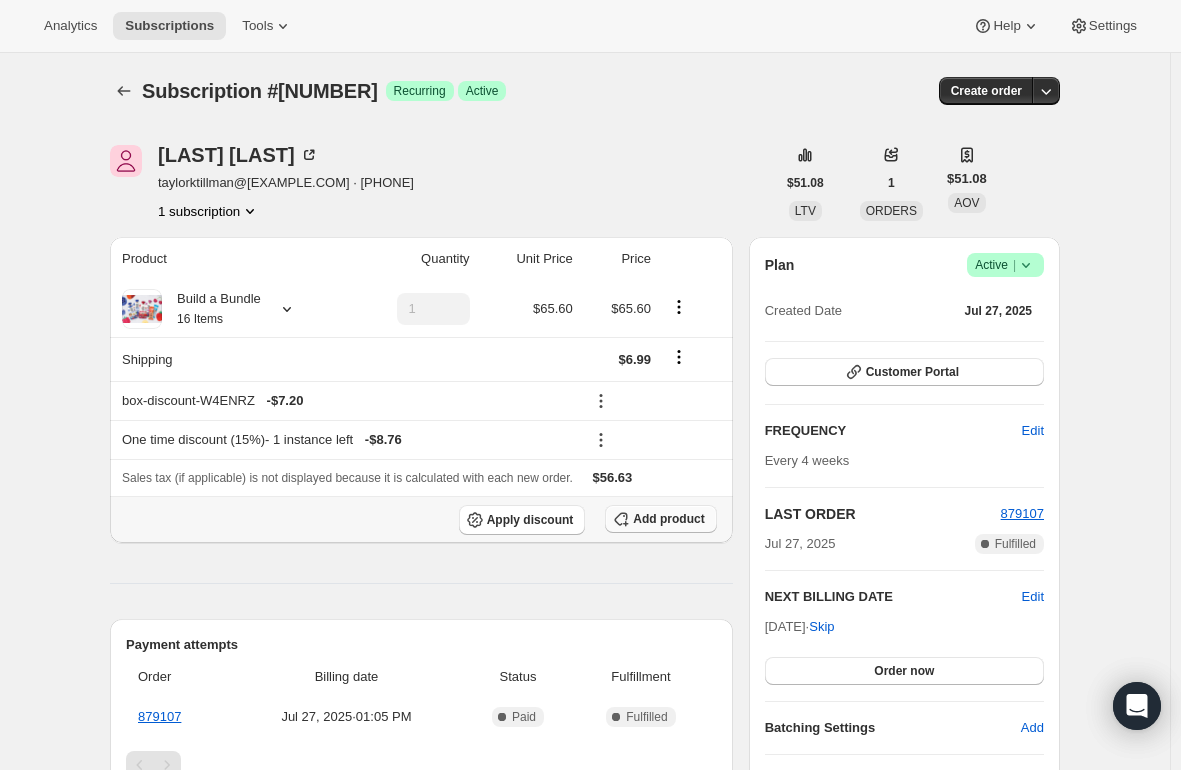click on "Add product" at bounding box center (668, 519) 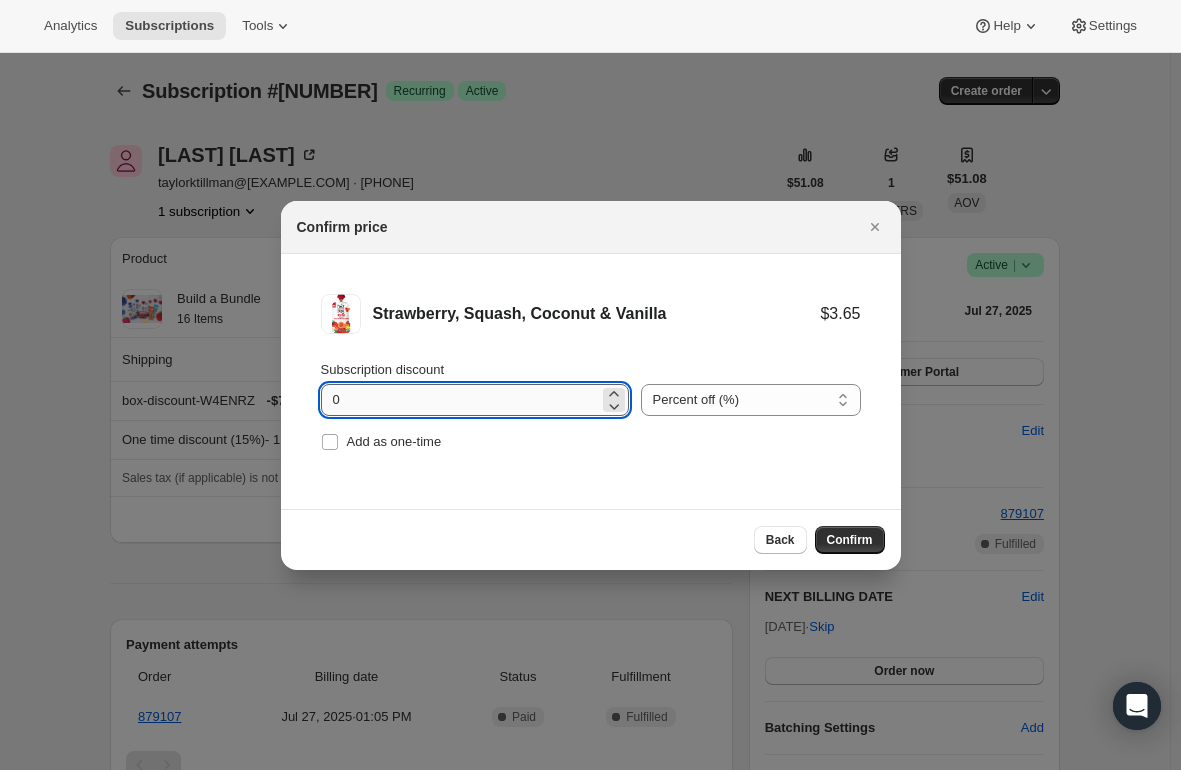 click on "0" at bounding box center (460, 400) 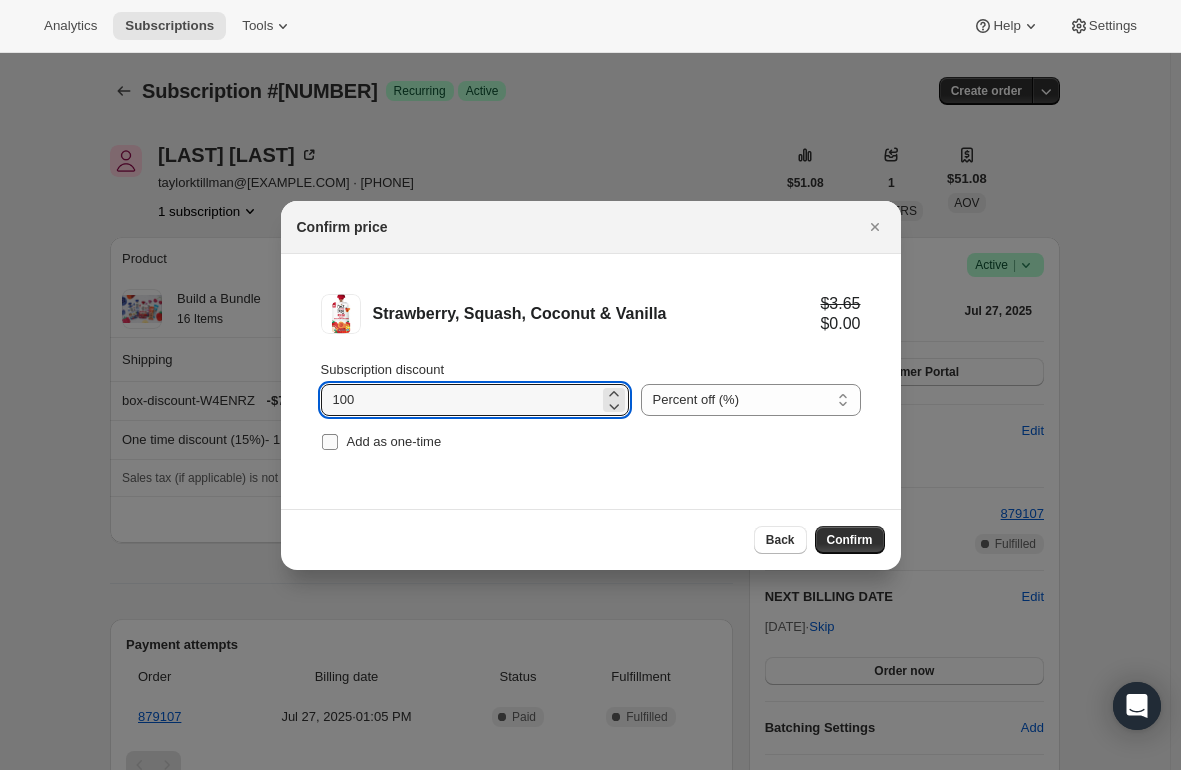 type on "100" 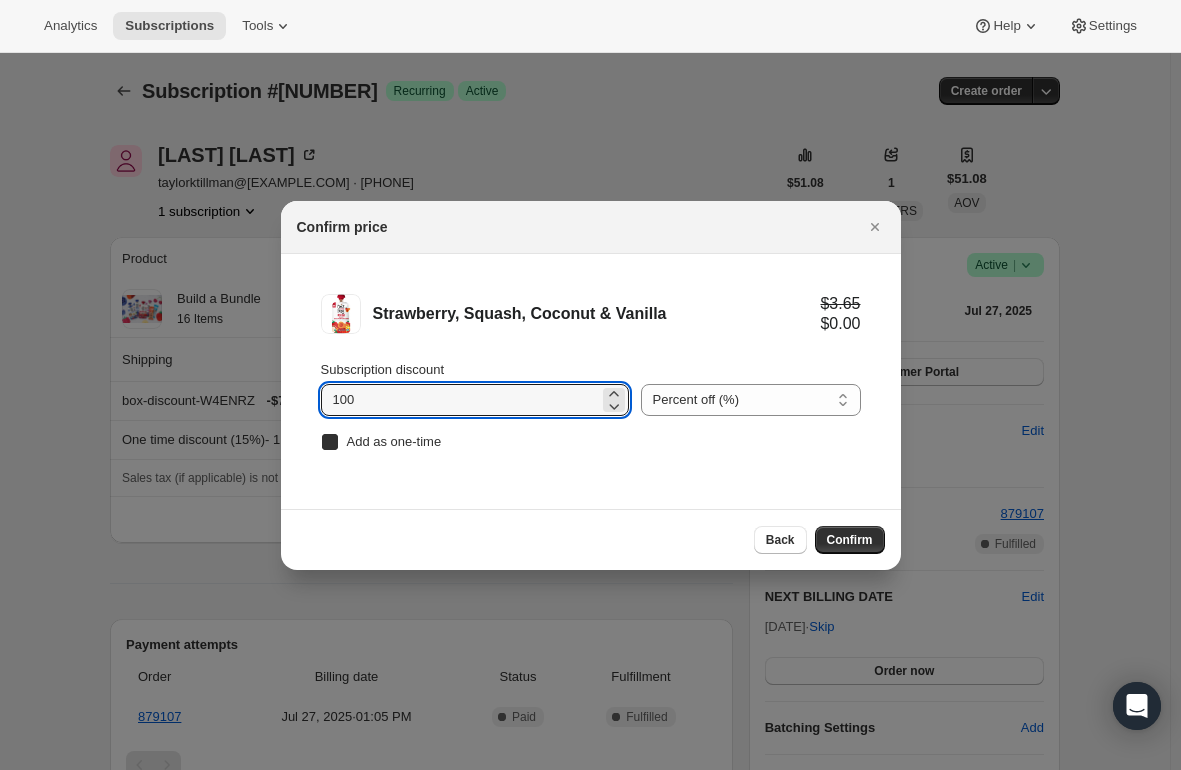 checkbox on "true" 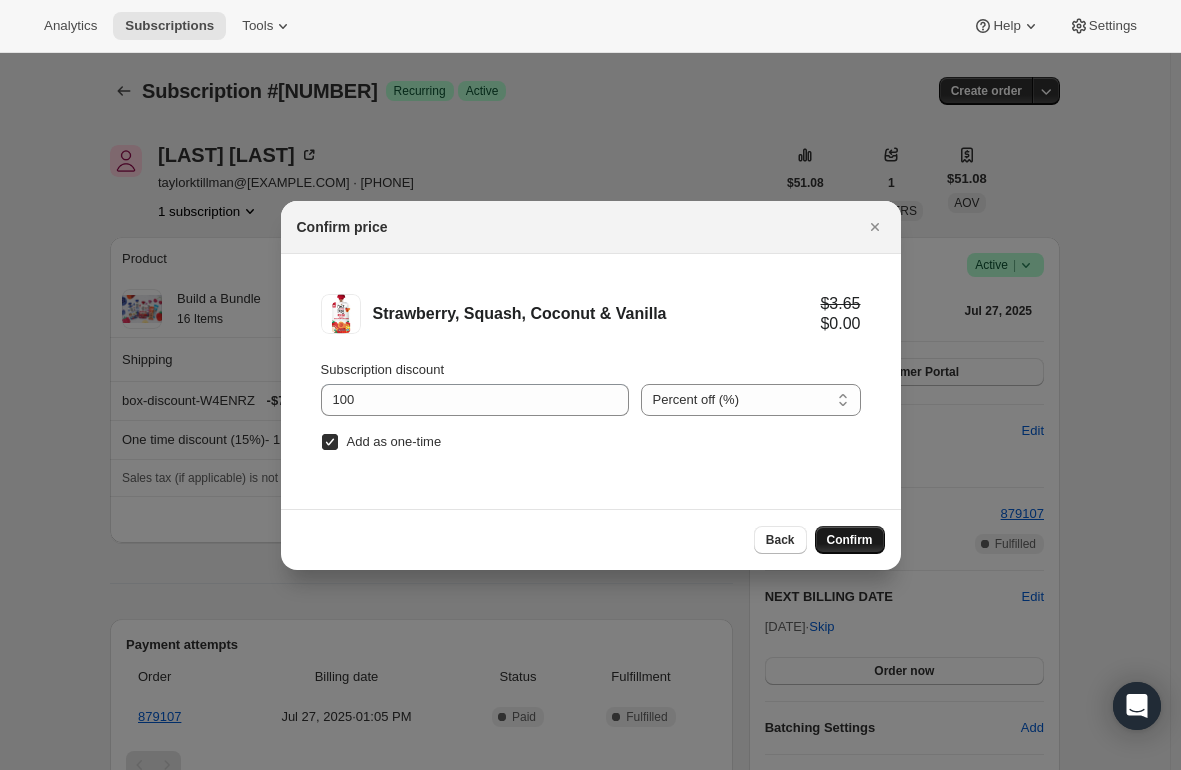 click on "Confirm" at bounding box center [850, 540] 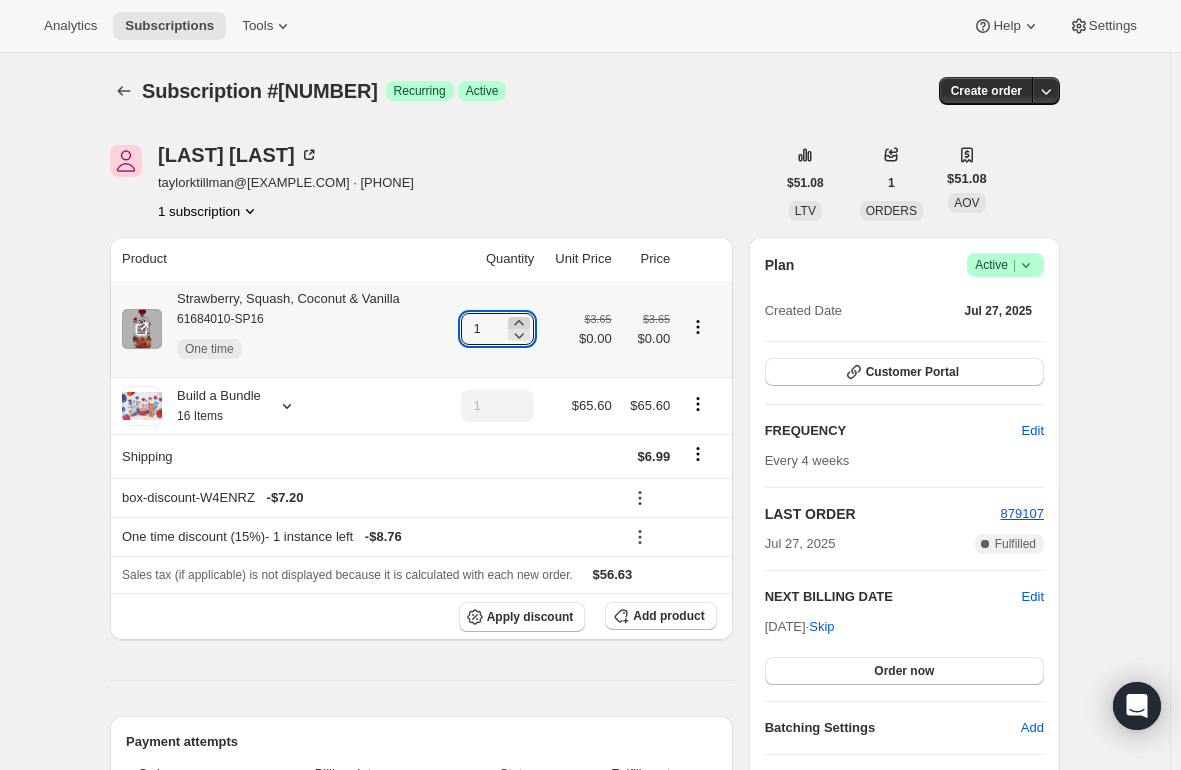 click 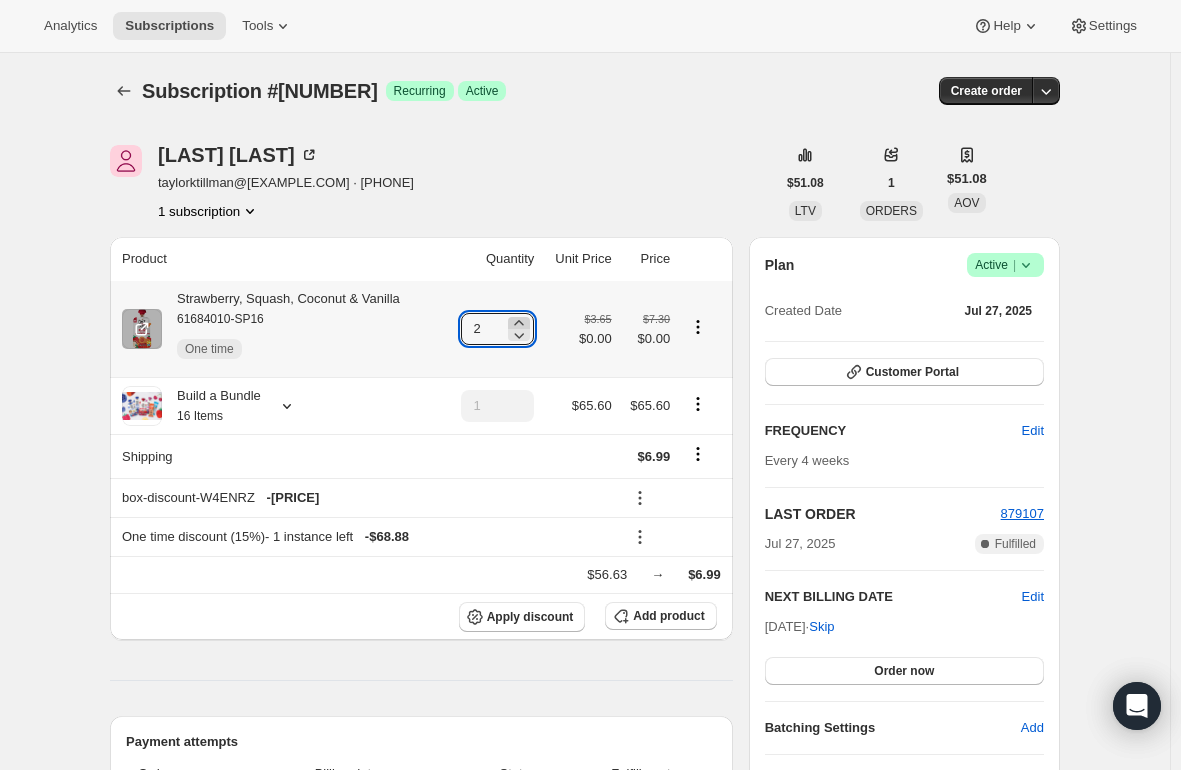 click 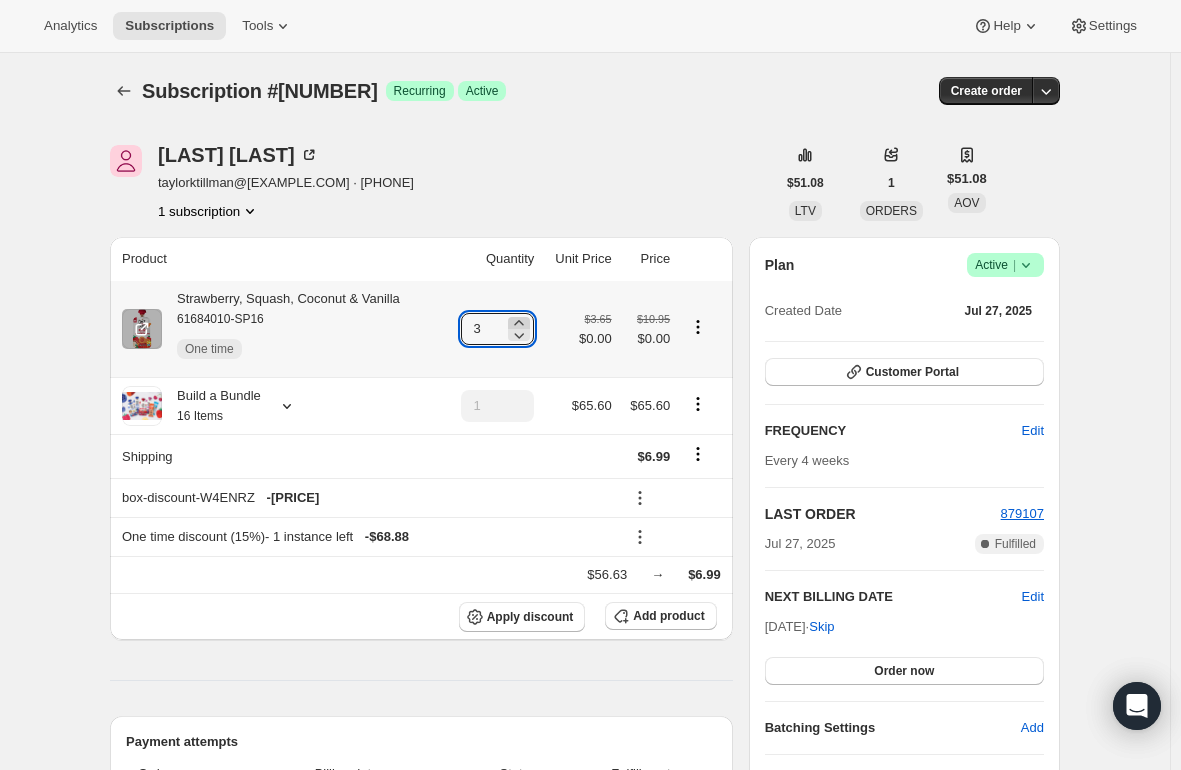 click 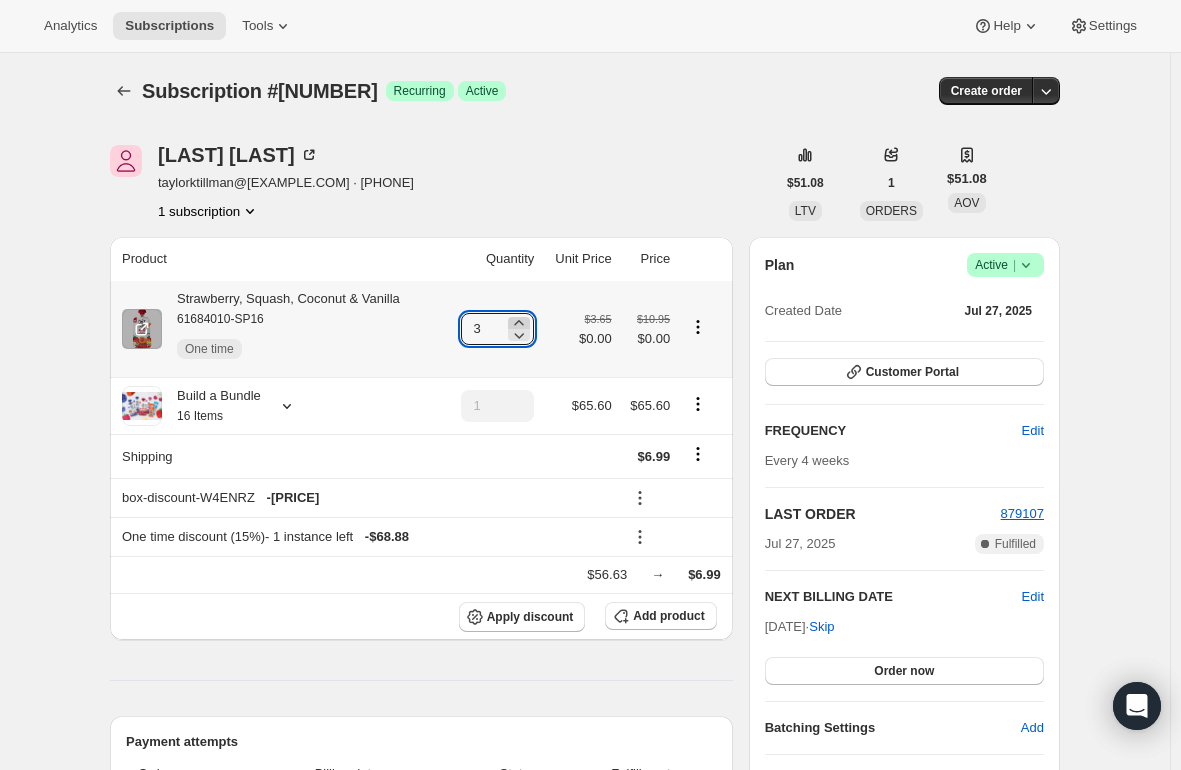 type on "4" 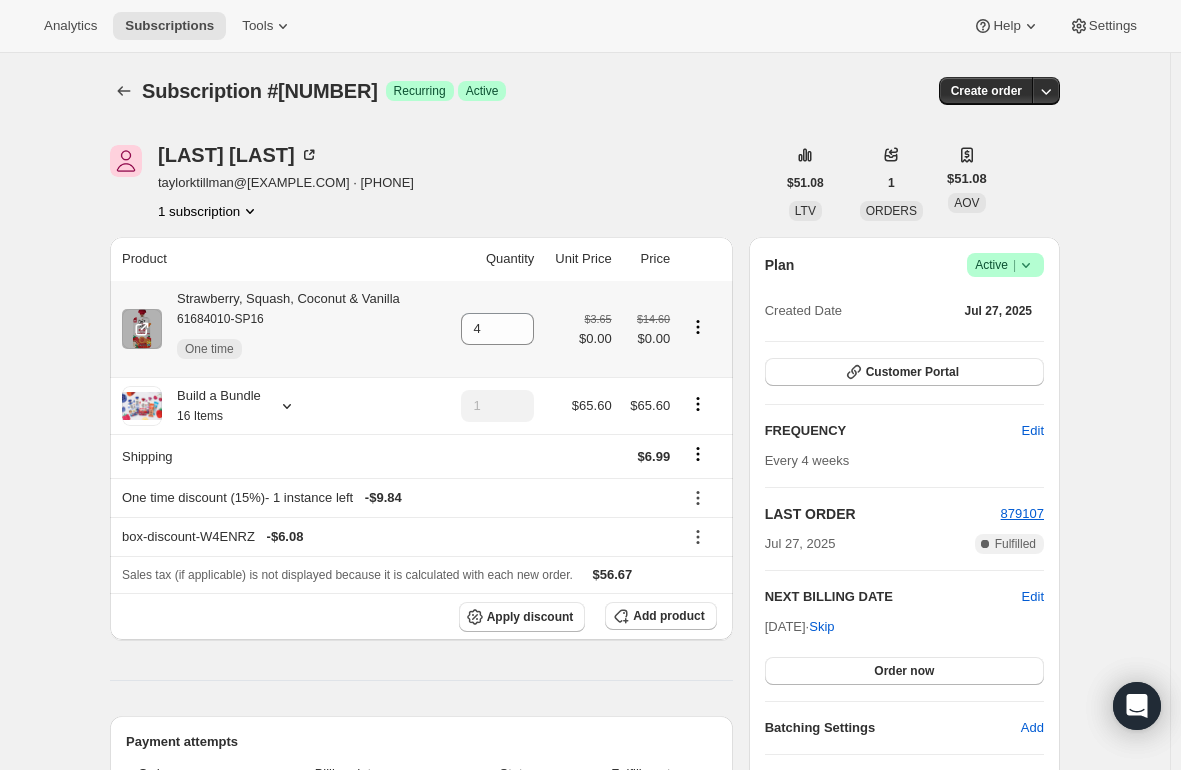 click on "Strawberry, Squash, Coconut & Vanilla [NUMBER]-[CODE] One time" at bounding box center (281, 329) 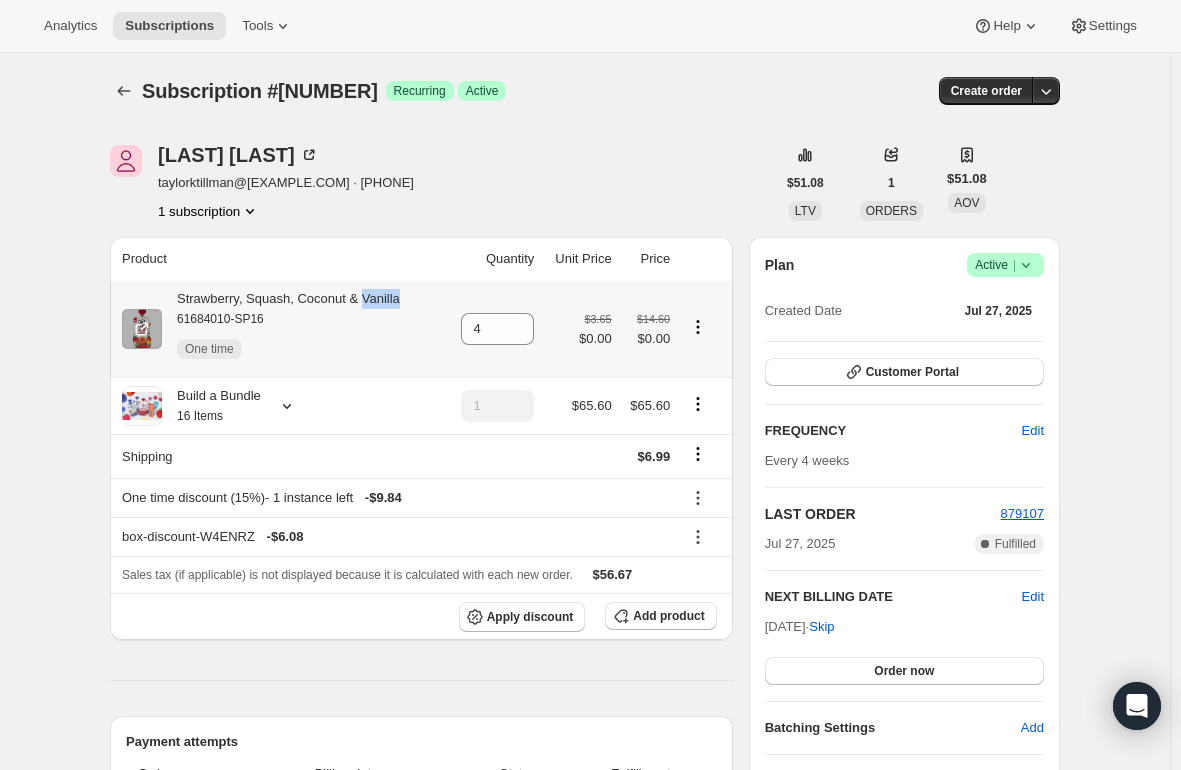 click on "Strawberry, Squash, Coconut & Vanilla [NUMBER]-[CODE] One time" at bounding box center [281, 329] 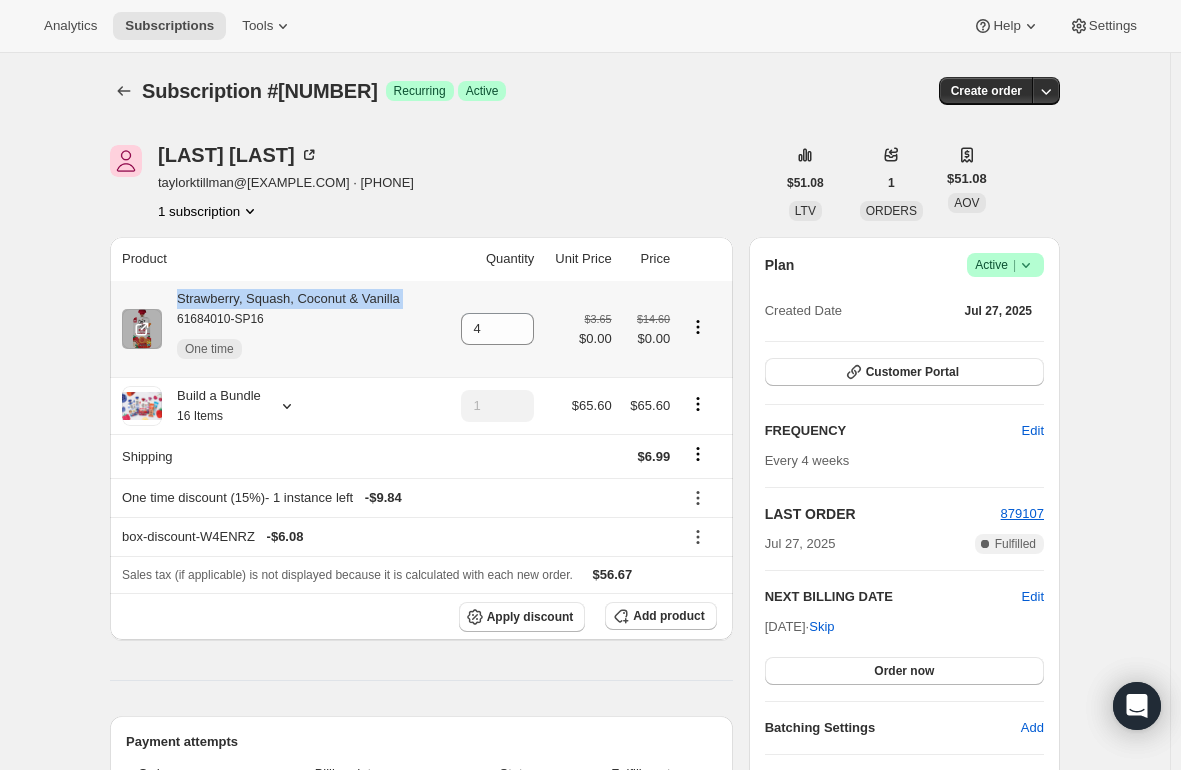 click on "Strawberry, Squash, Coconut & Vanilla [NUMBER]-[CODE] One time" at bounding box center [281, 329] 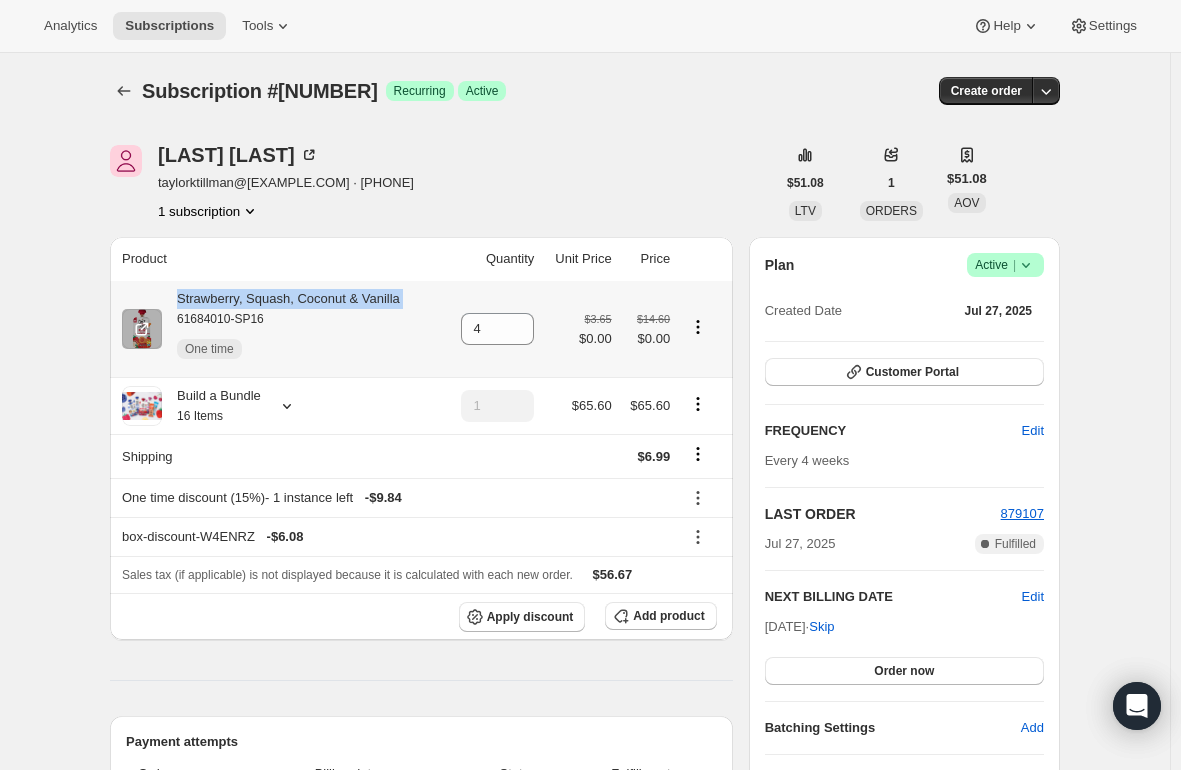 copy on "Strawberry, Squash, Coconut & Vanilla" 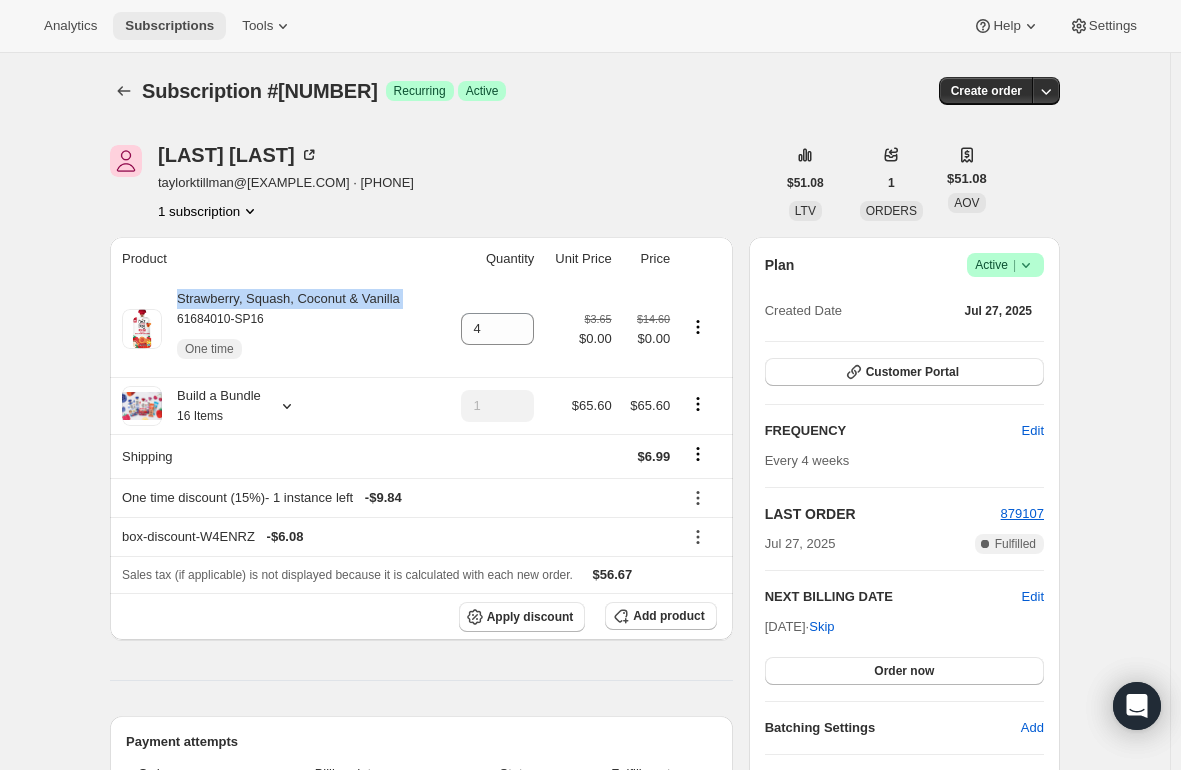 click on "Subscriptions" at bounding box center [169, 26] 